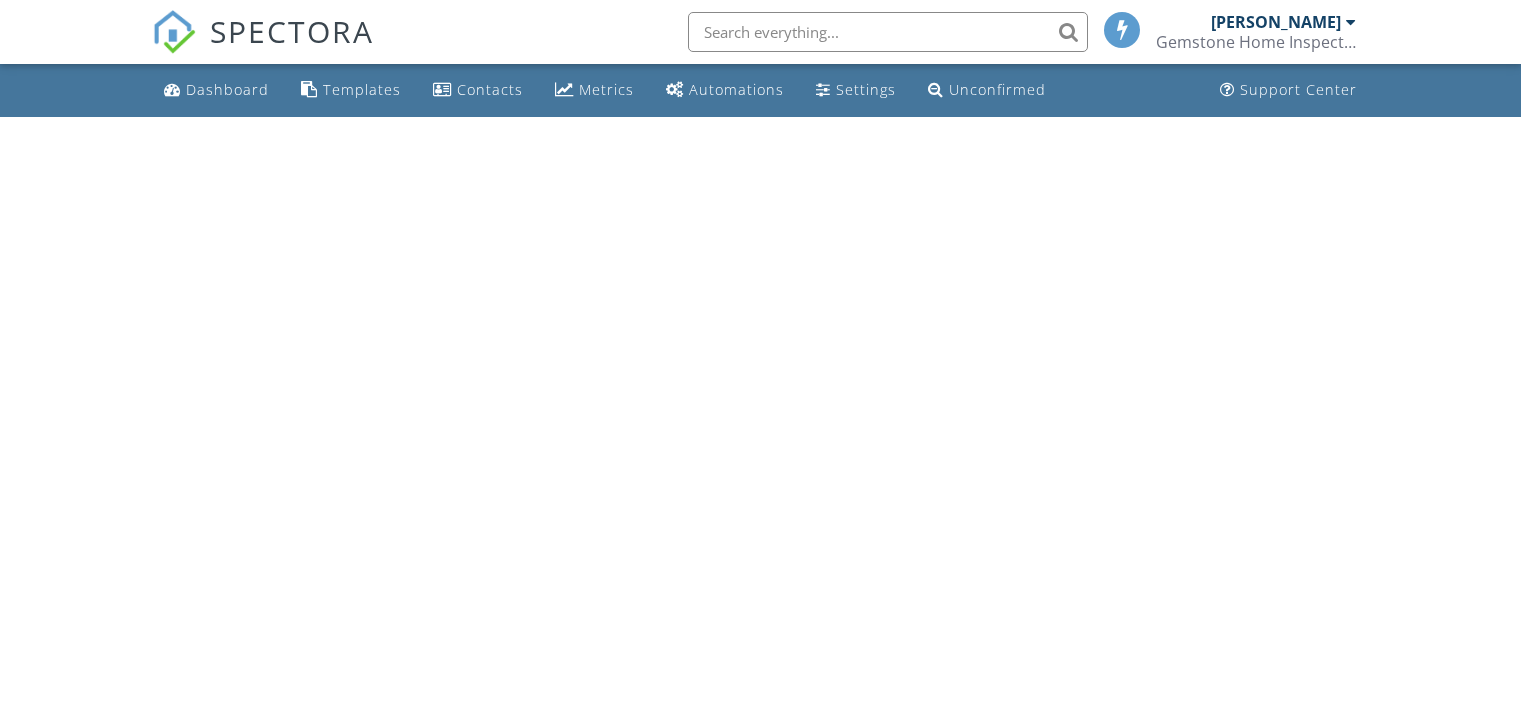scroll, scrollTop: 0, scrollLeft: 0, axis: both 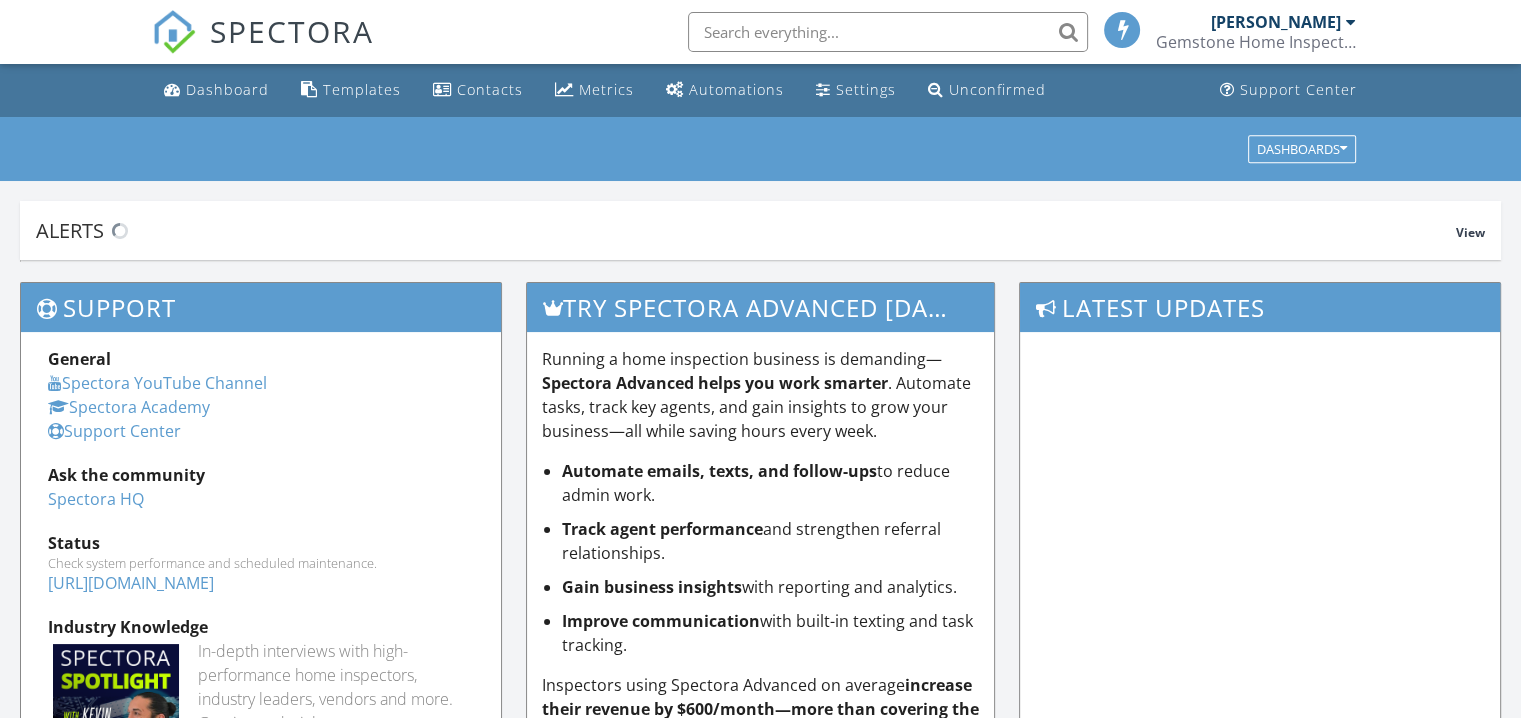 click at bounding box center [888, 32] 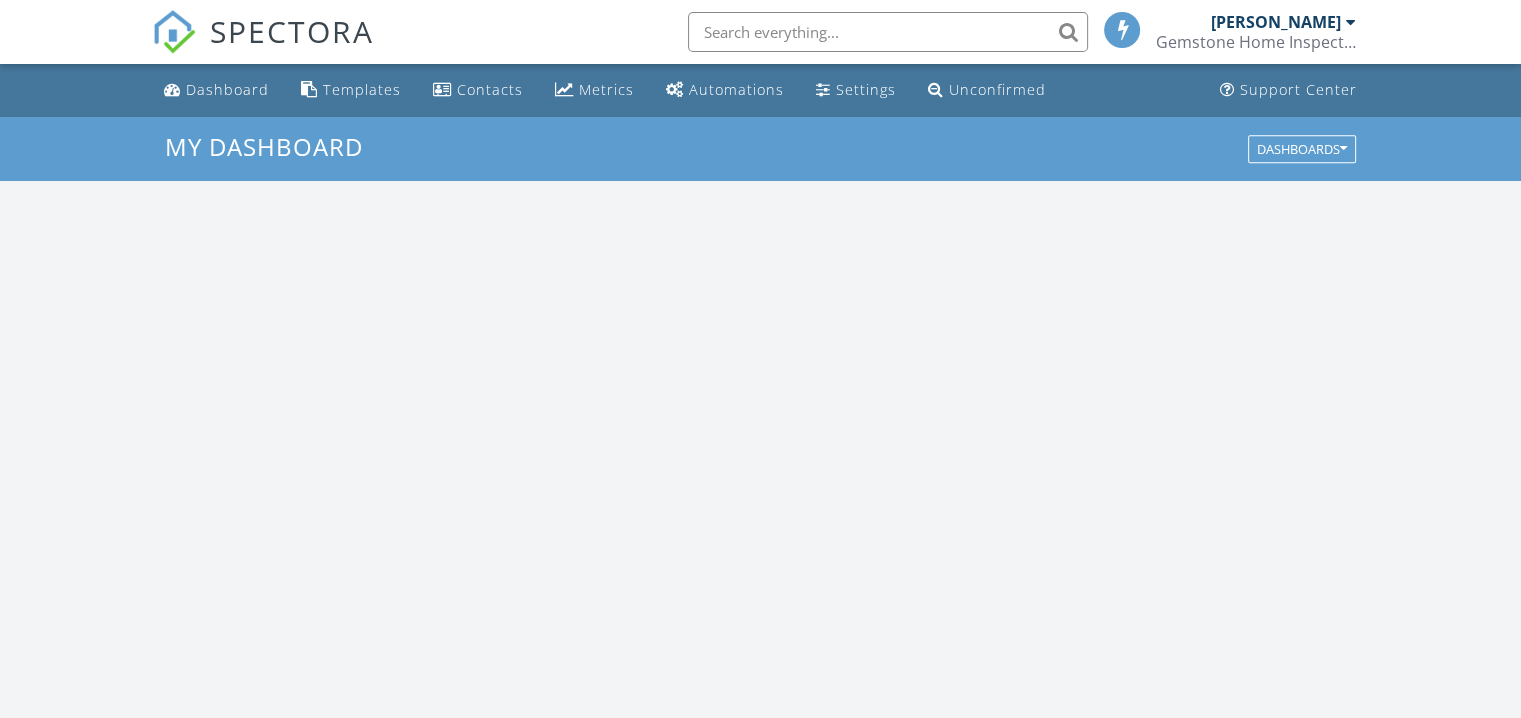 scroll, scrollTop: 9, scrollLeft: 10, axis: both 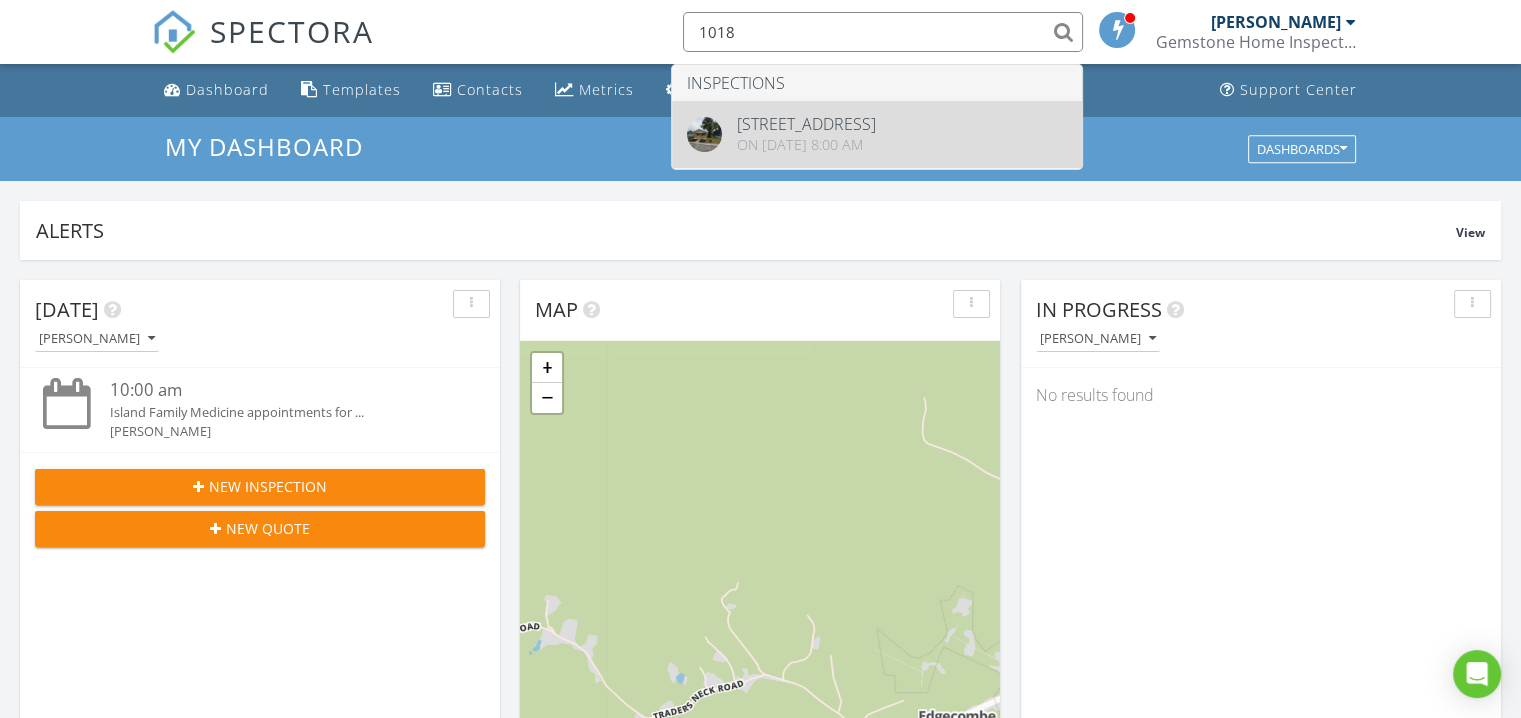 type on "1018" 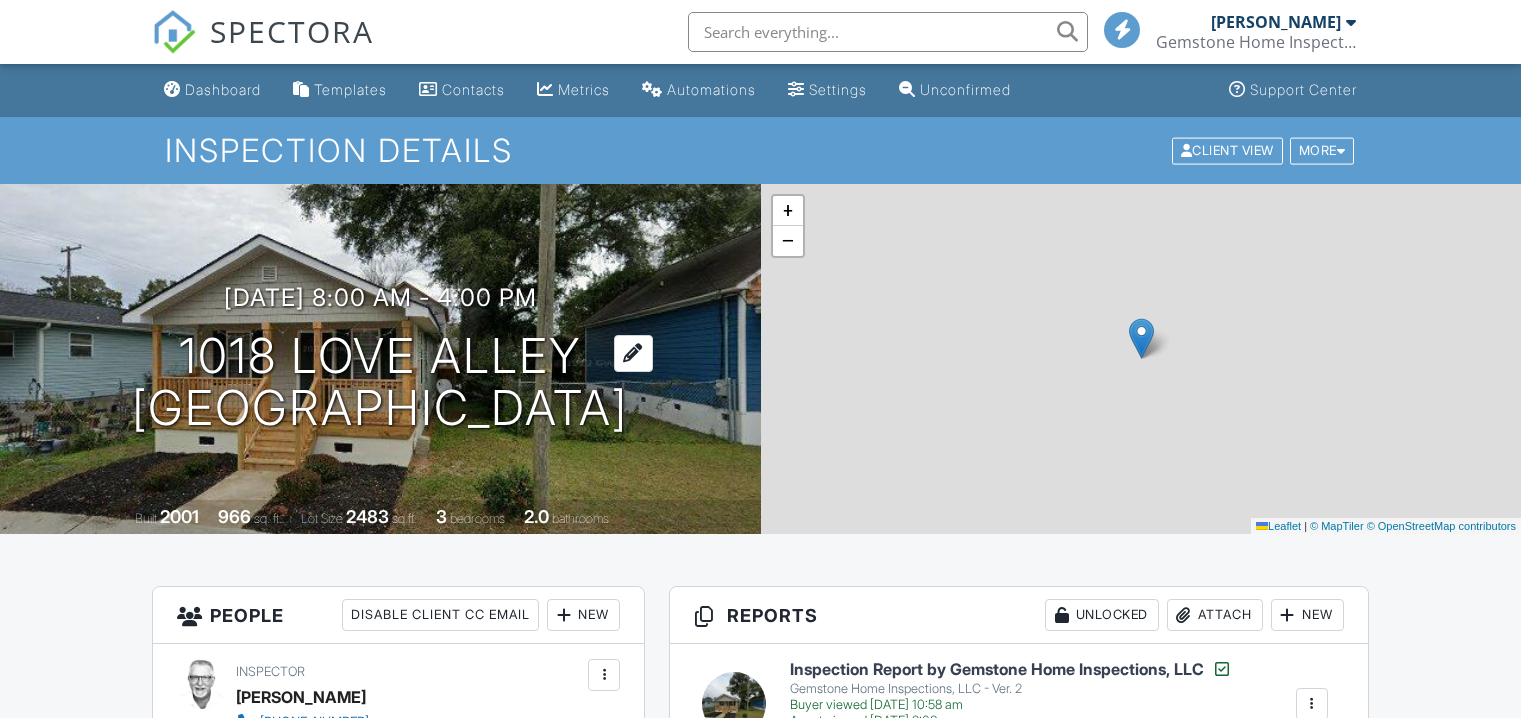 scroll, scrollTop: 0, scrollLeft: 0, axis: both 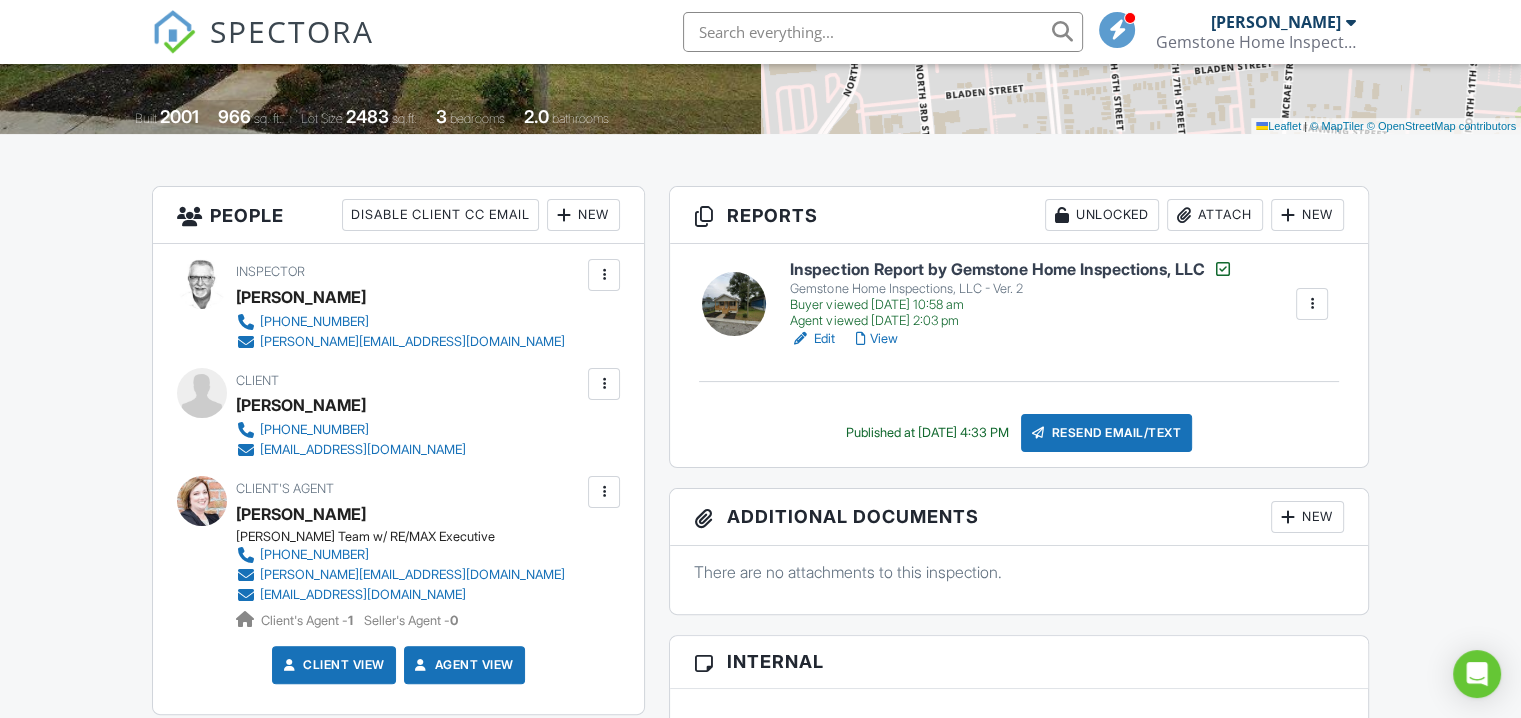 click on "Inspection Report by Gemstone Home Inspections, LLC" at bounding box center [1011, 269] 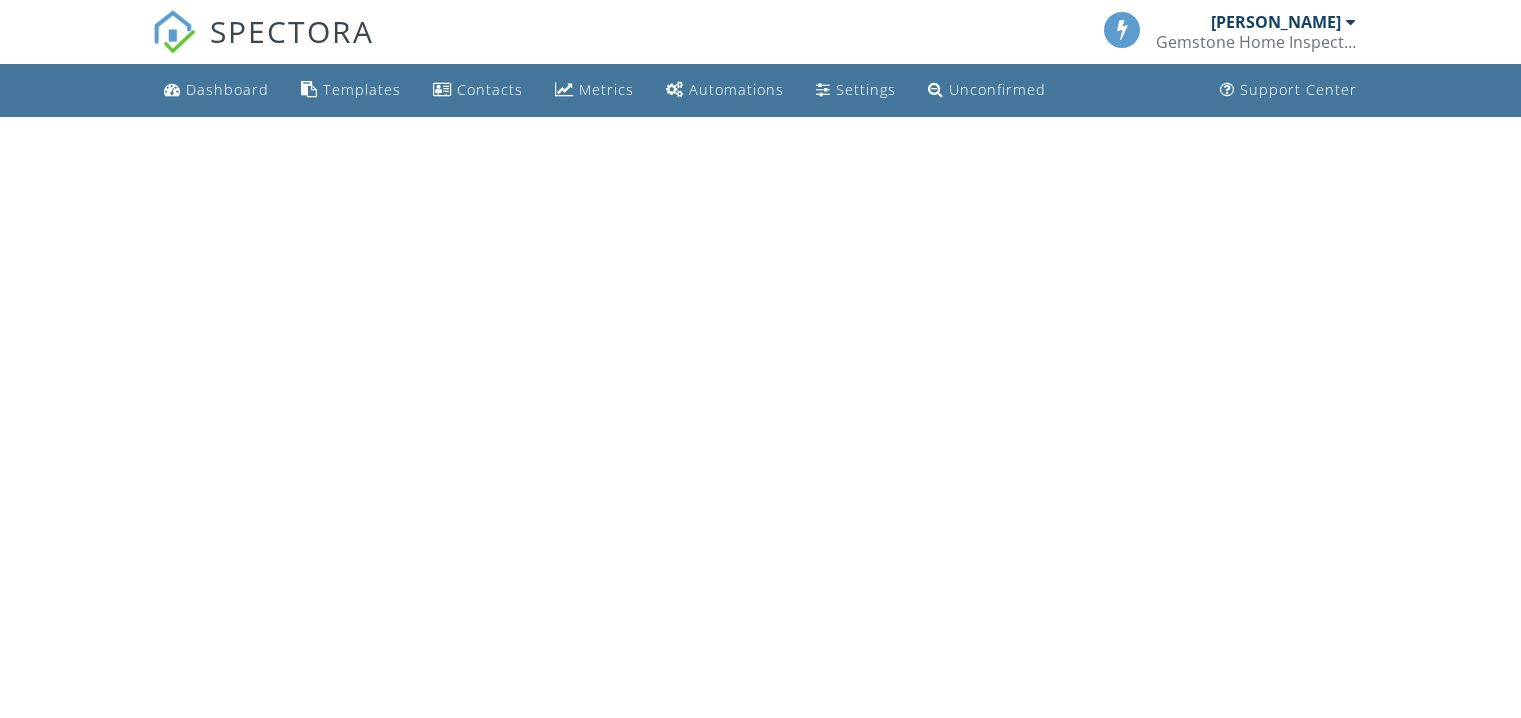 scroll, scrollTop: 0, scrollLeft: 0, axis: both 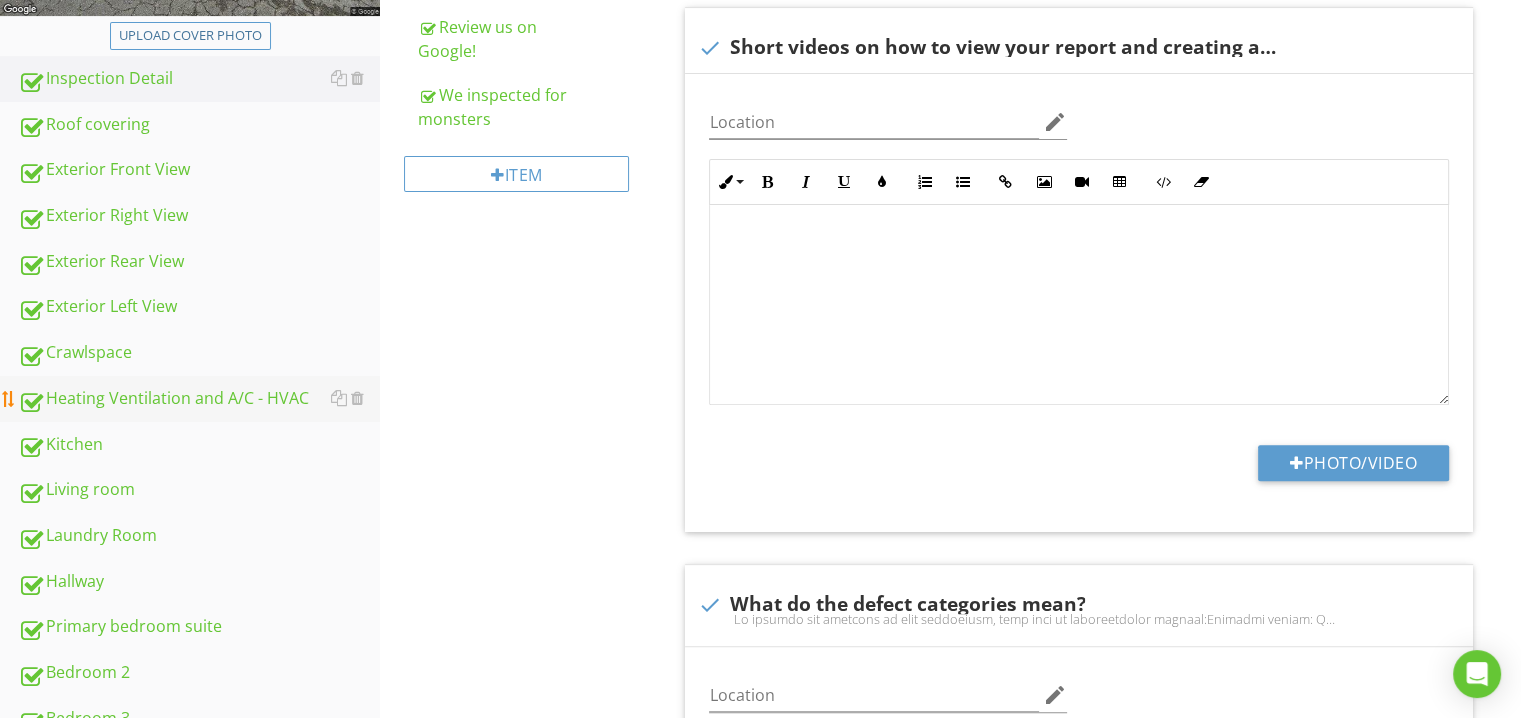 click on "Heating Ventilation and A/C - HVAC" at bounding box center [199, 399] 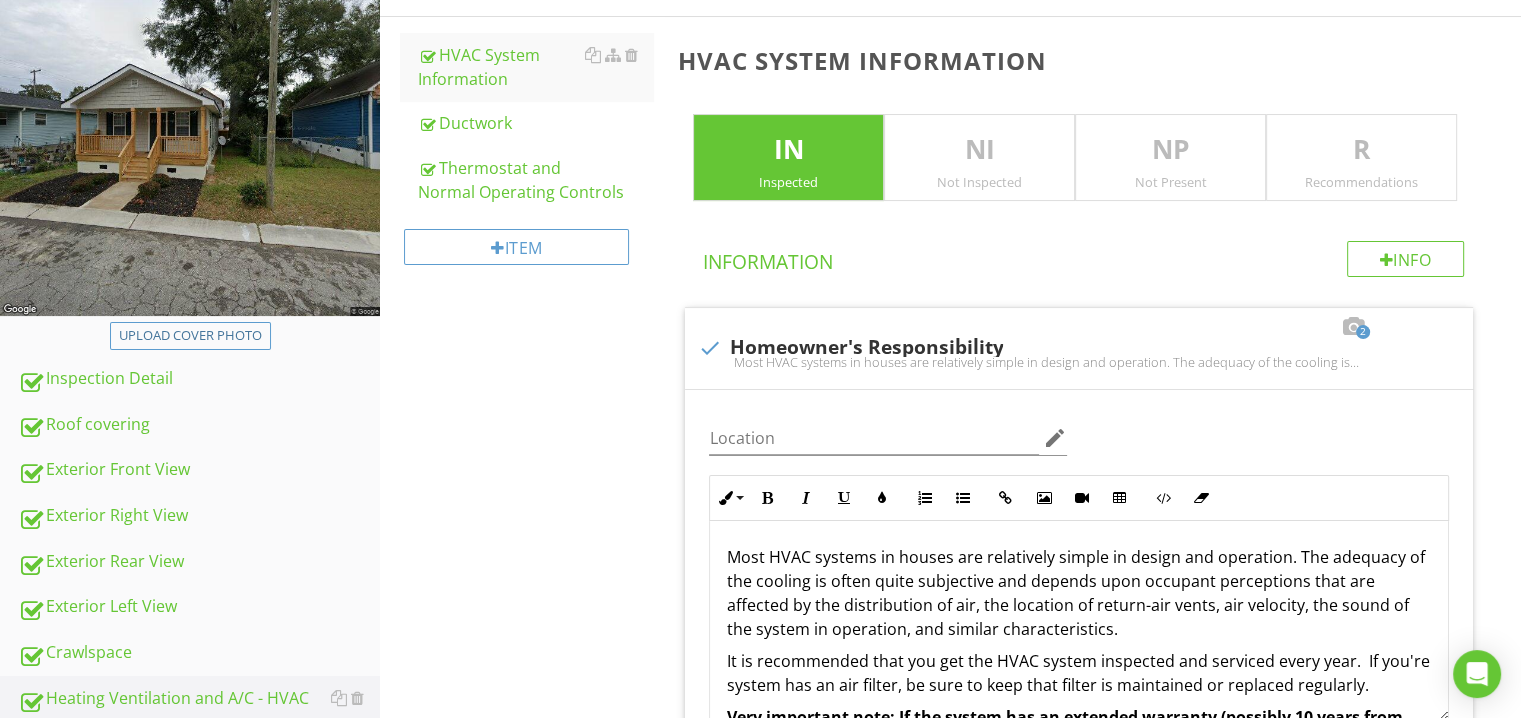 scroll, scrollTop: 200, scrollLeft: 0, axis: vertical 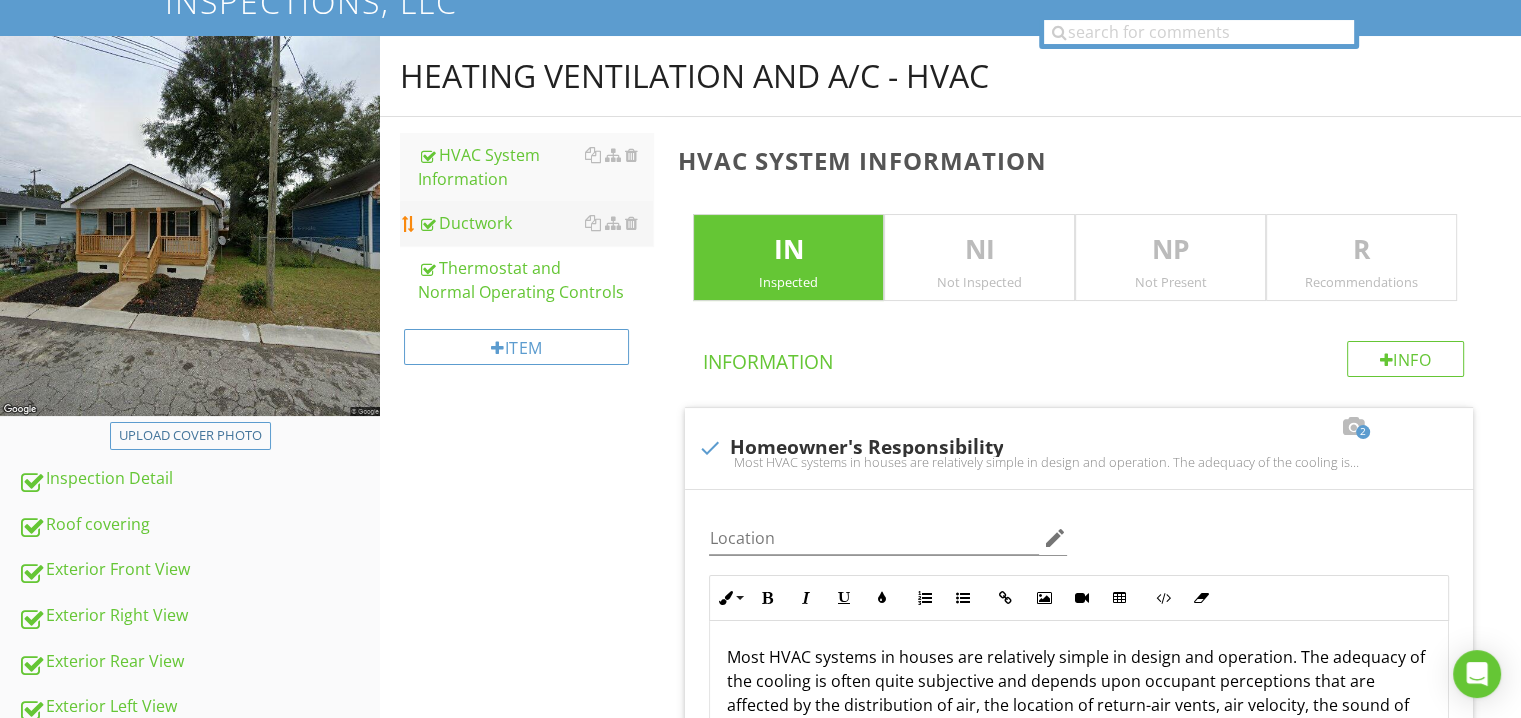 click on "Ductwork" at bounding box center (535, 223) 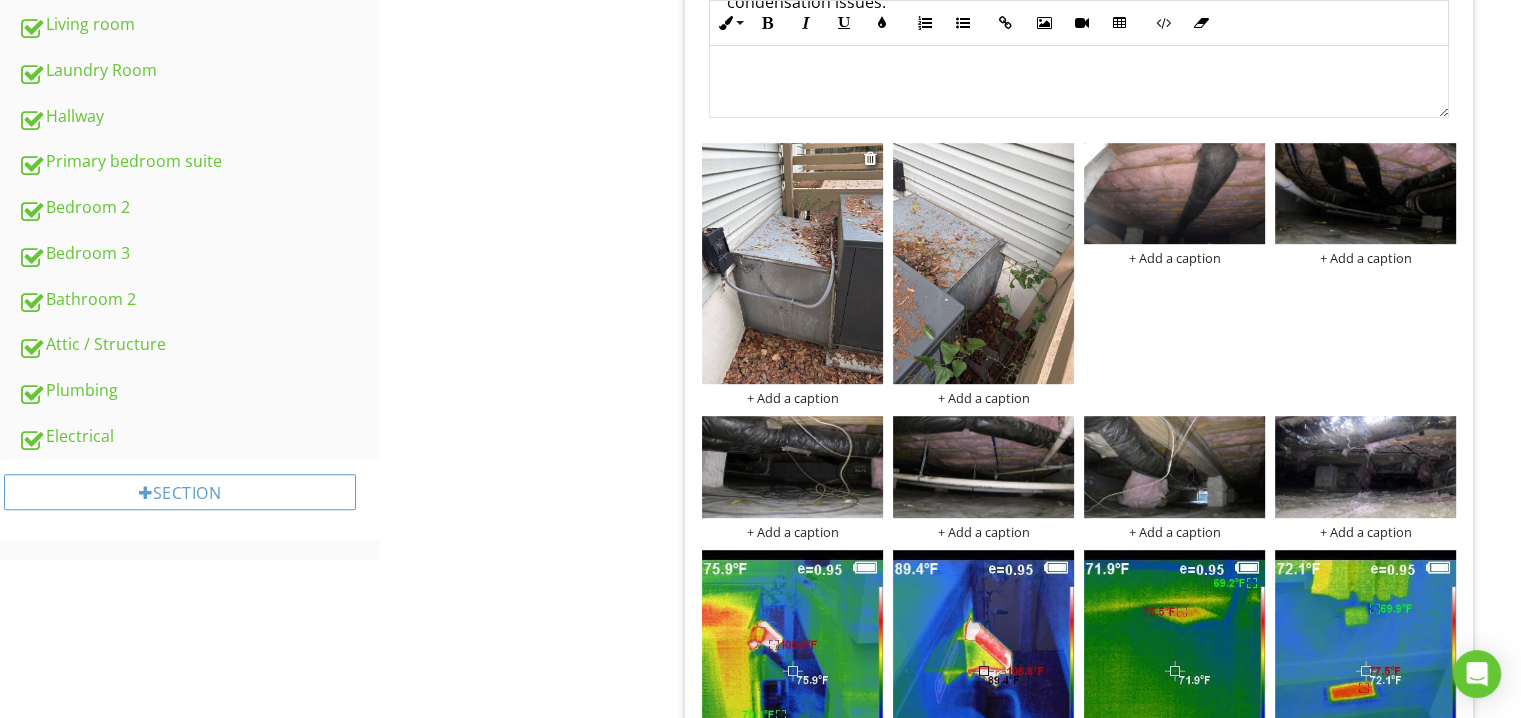 scroll, scrollTop: 1100, scrollLeft: 0, axis: vertical 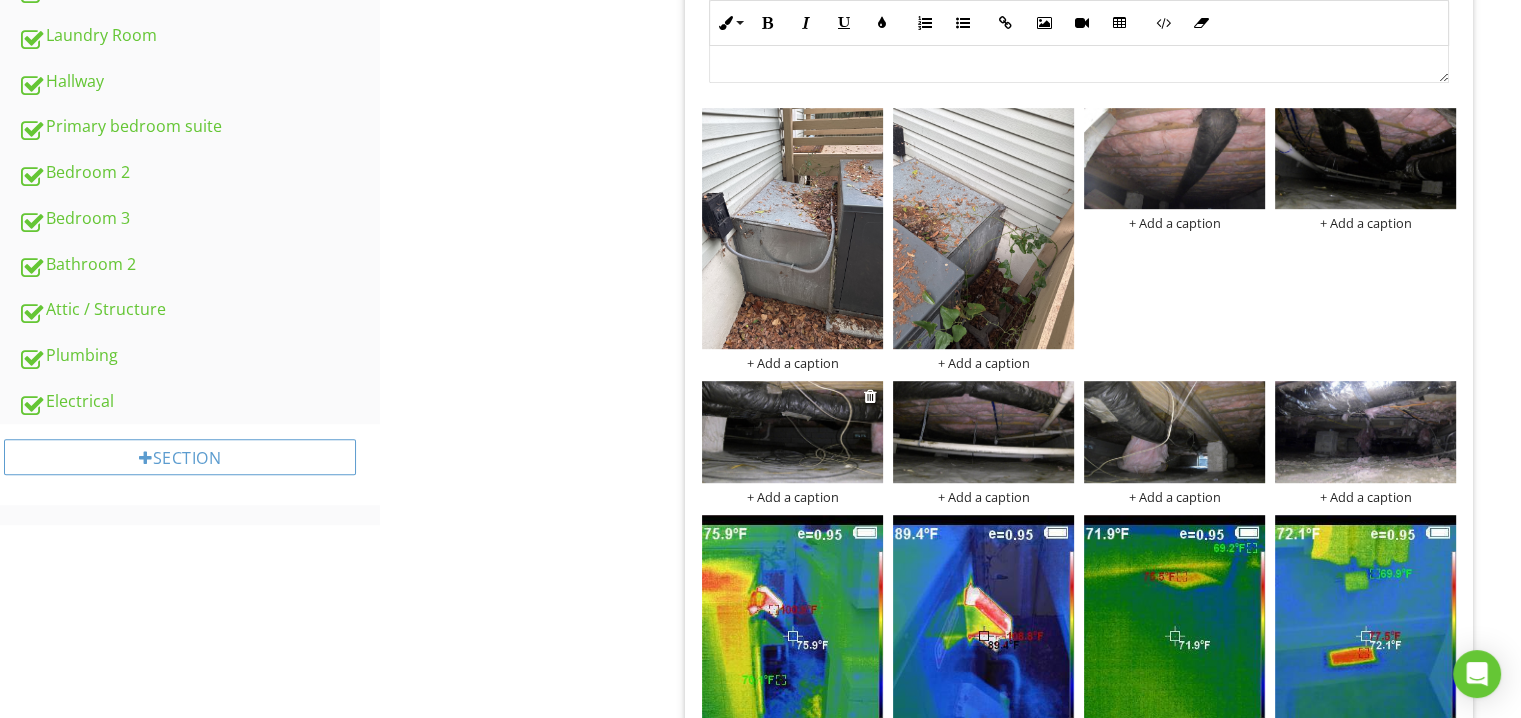 click at bounding box center [792, 432] 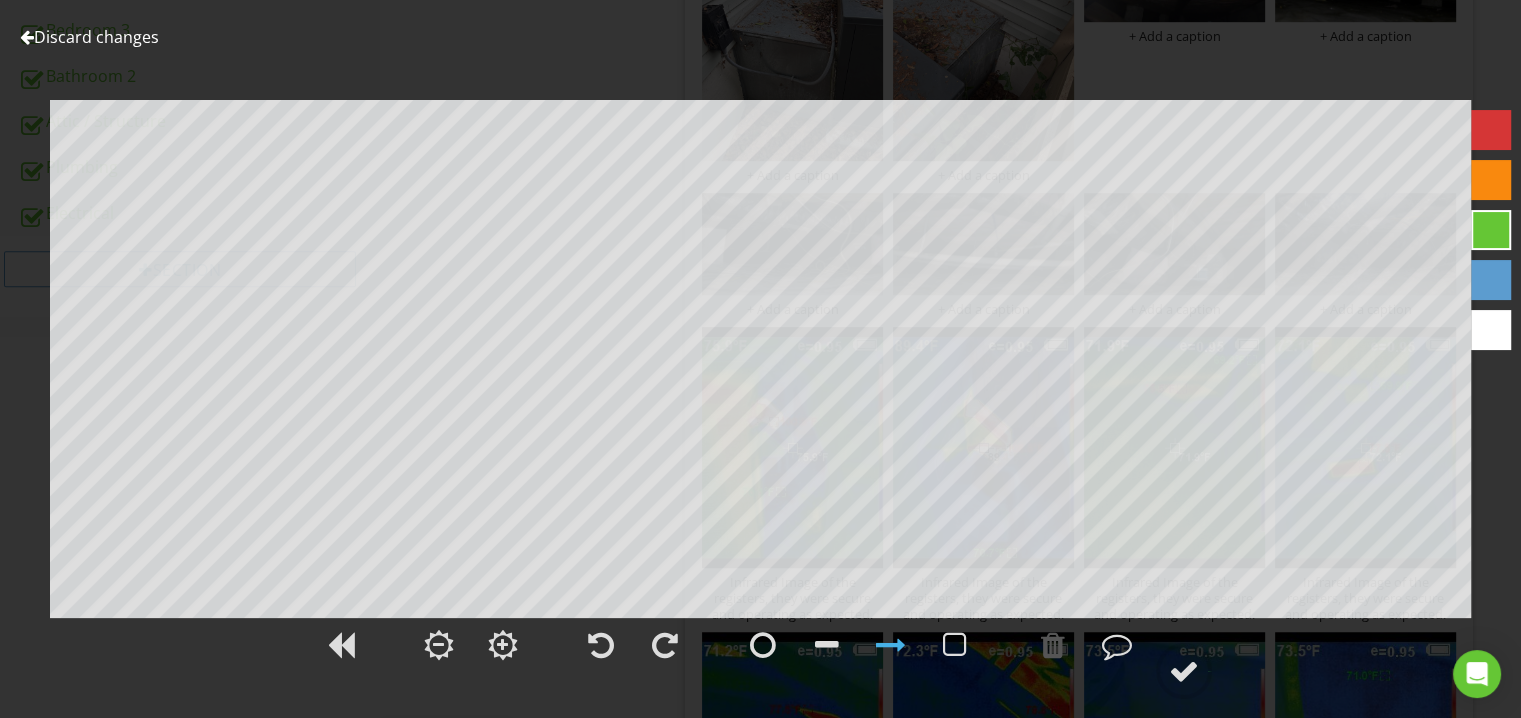 scroll, scrollTop: 1300, scrollLeft: 0, axis: vertical 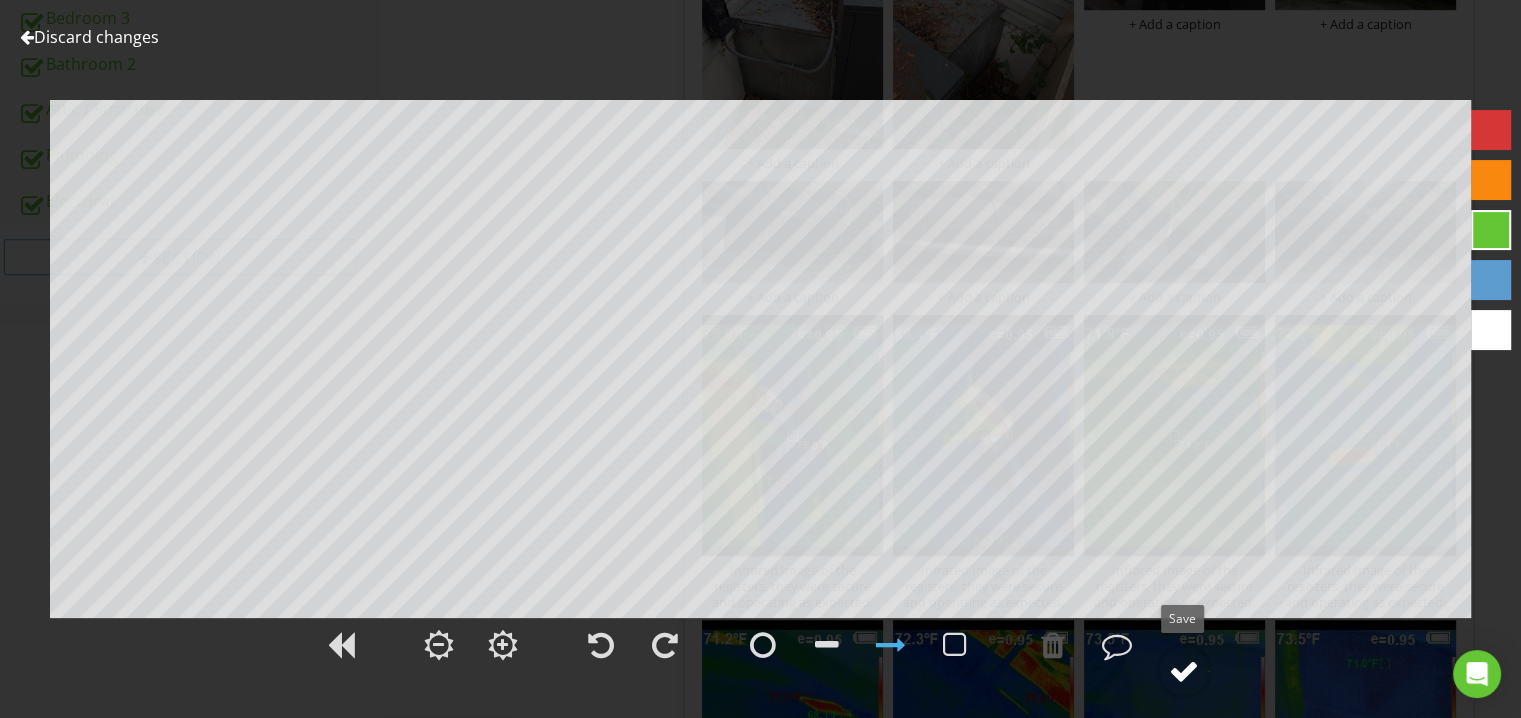 click at bounding box center (1184, 671) 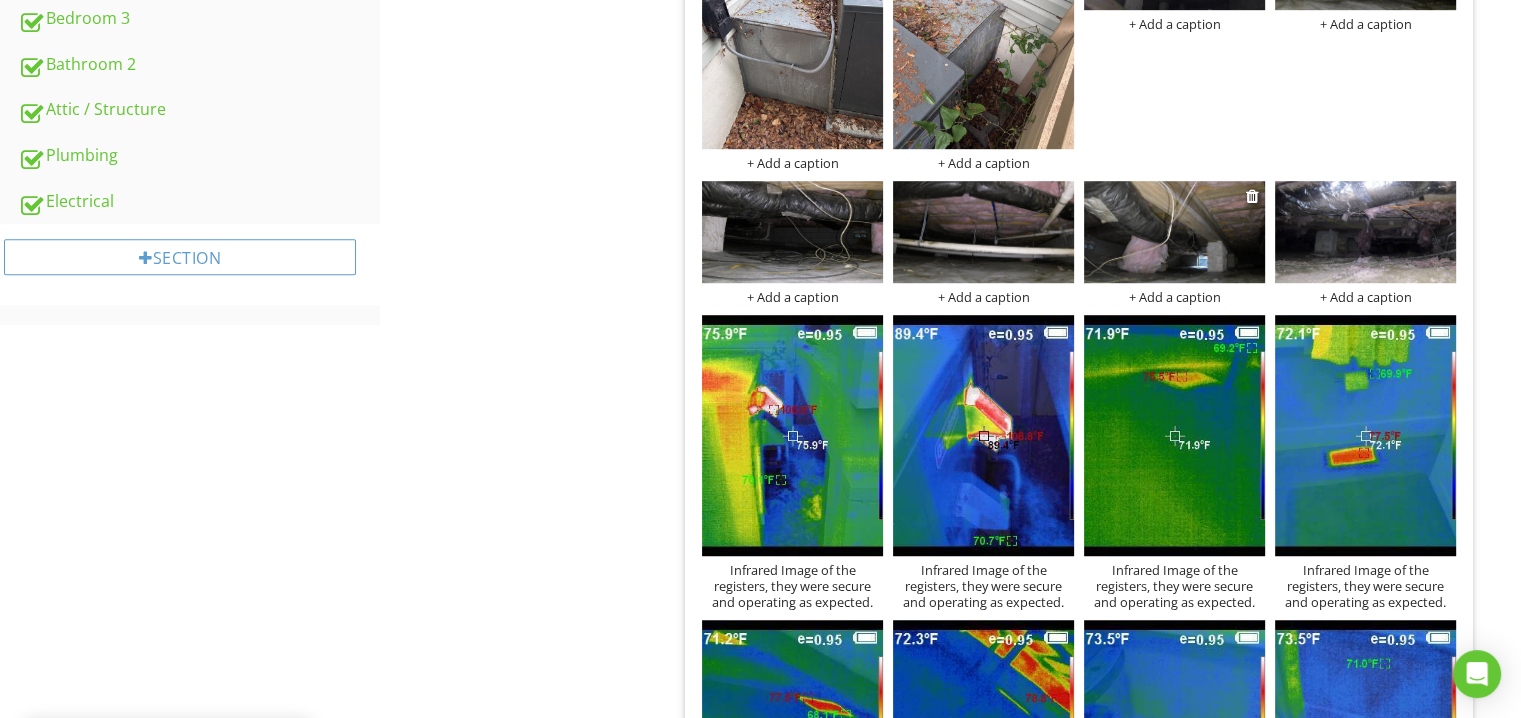 click at bounding box center [1174, 232] 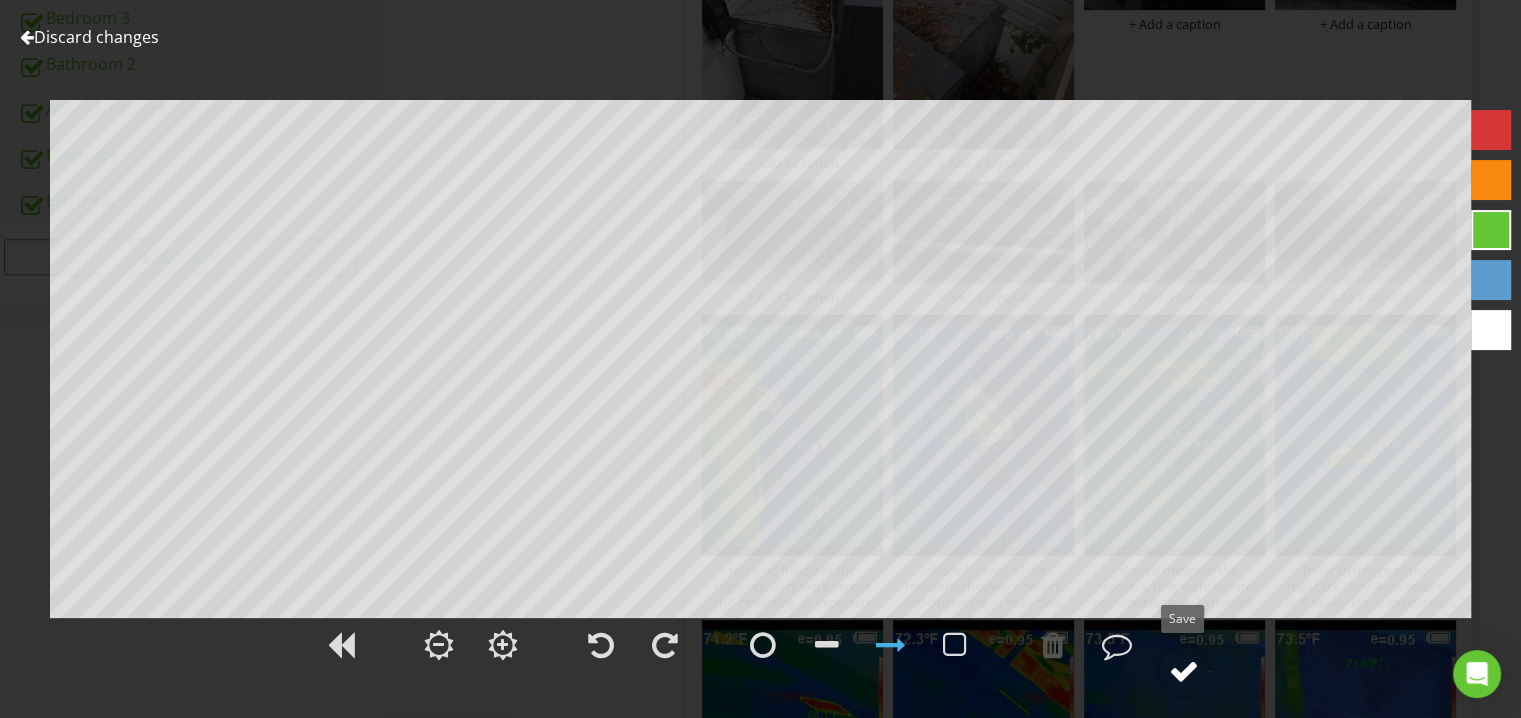 click at bounding box center (1184, 671) 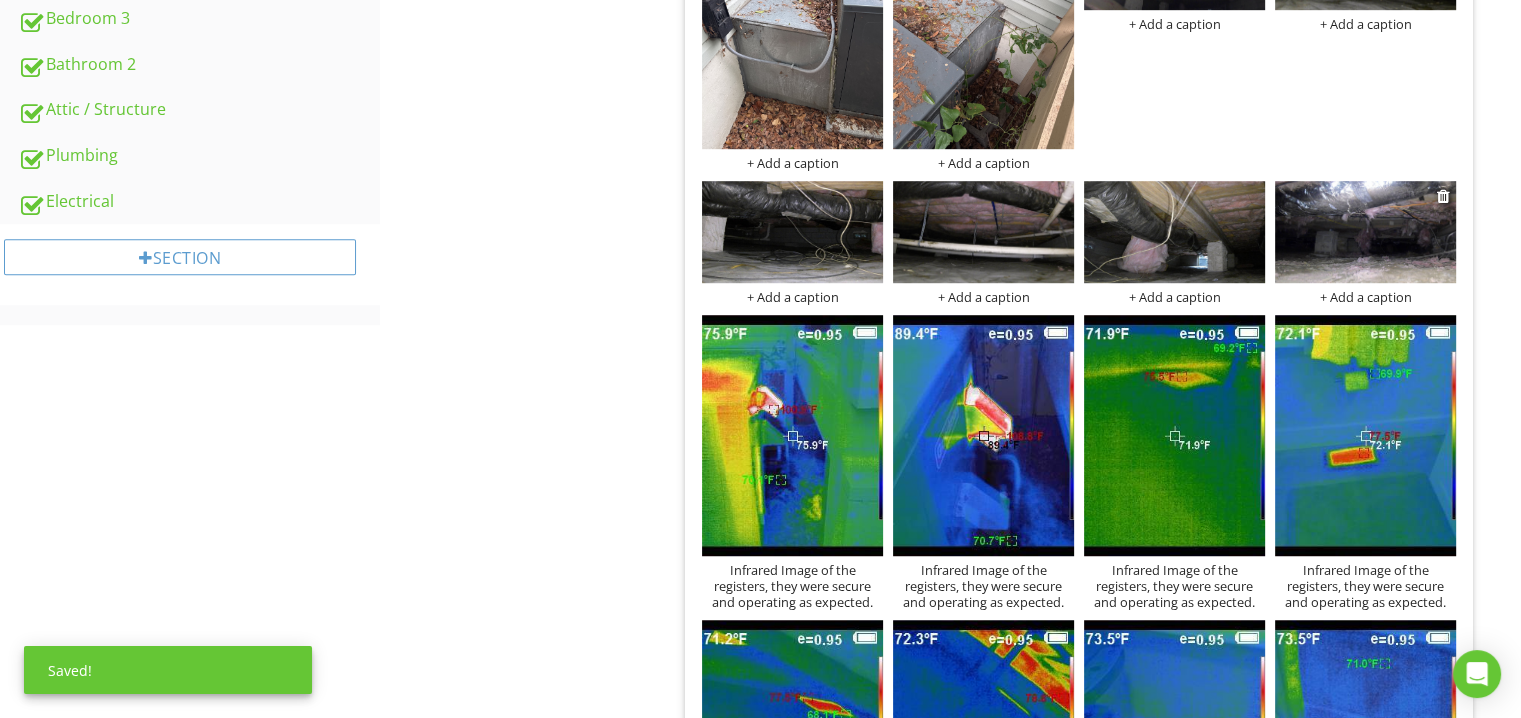click at bounding box center [1365, 232] 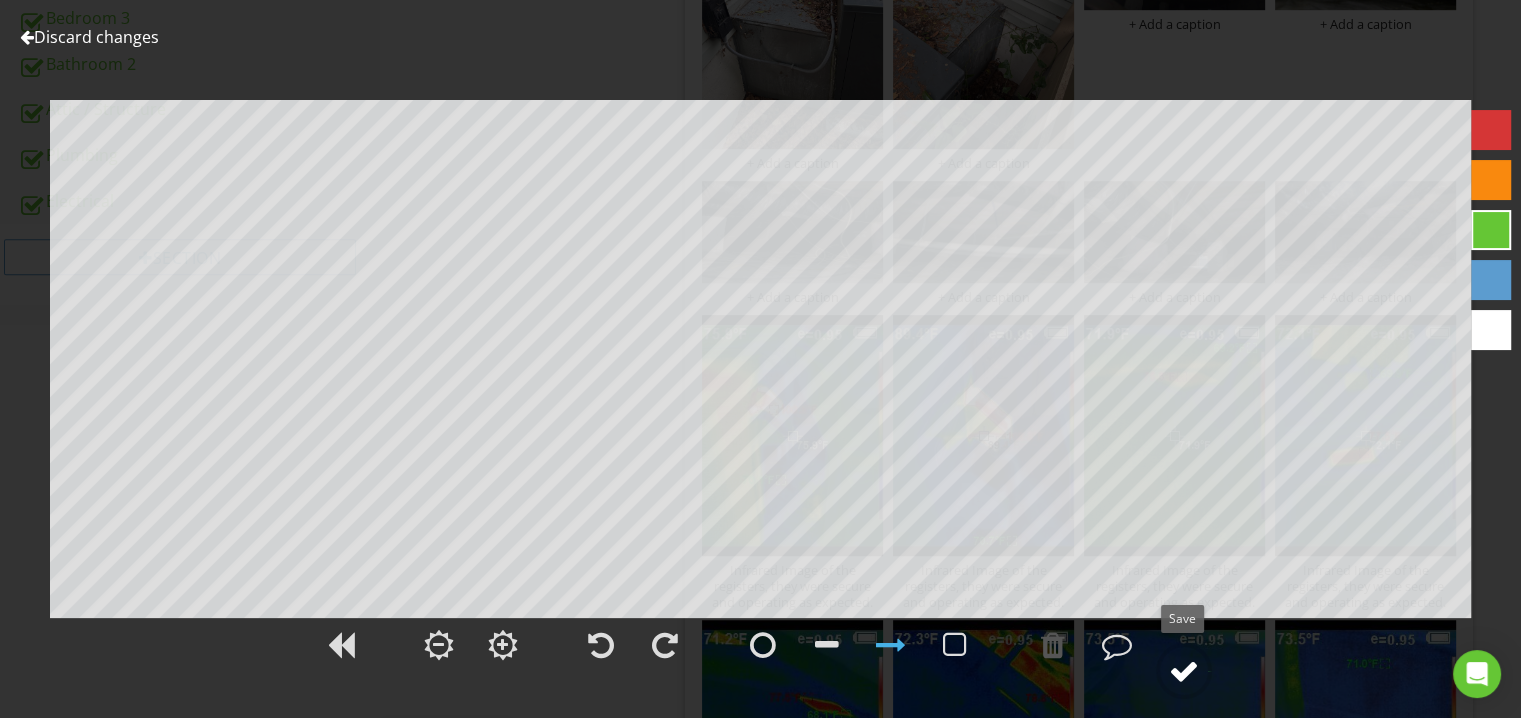 click at bounding box center (1184, 671) 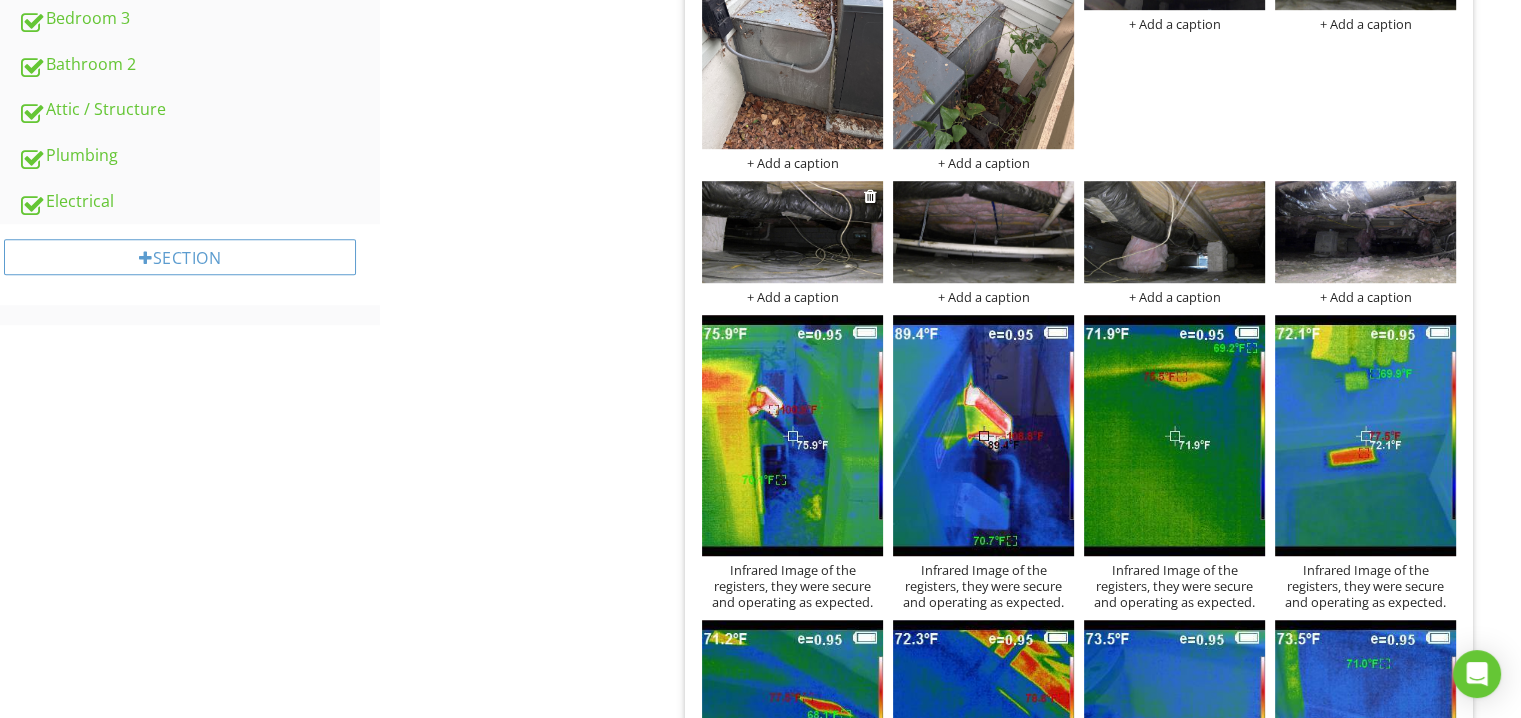 click at bounding box center [792, 232] 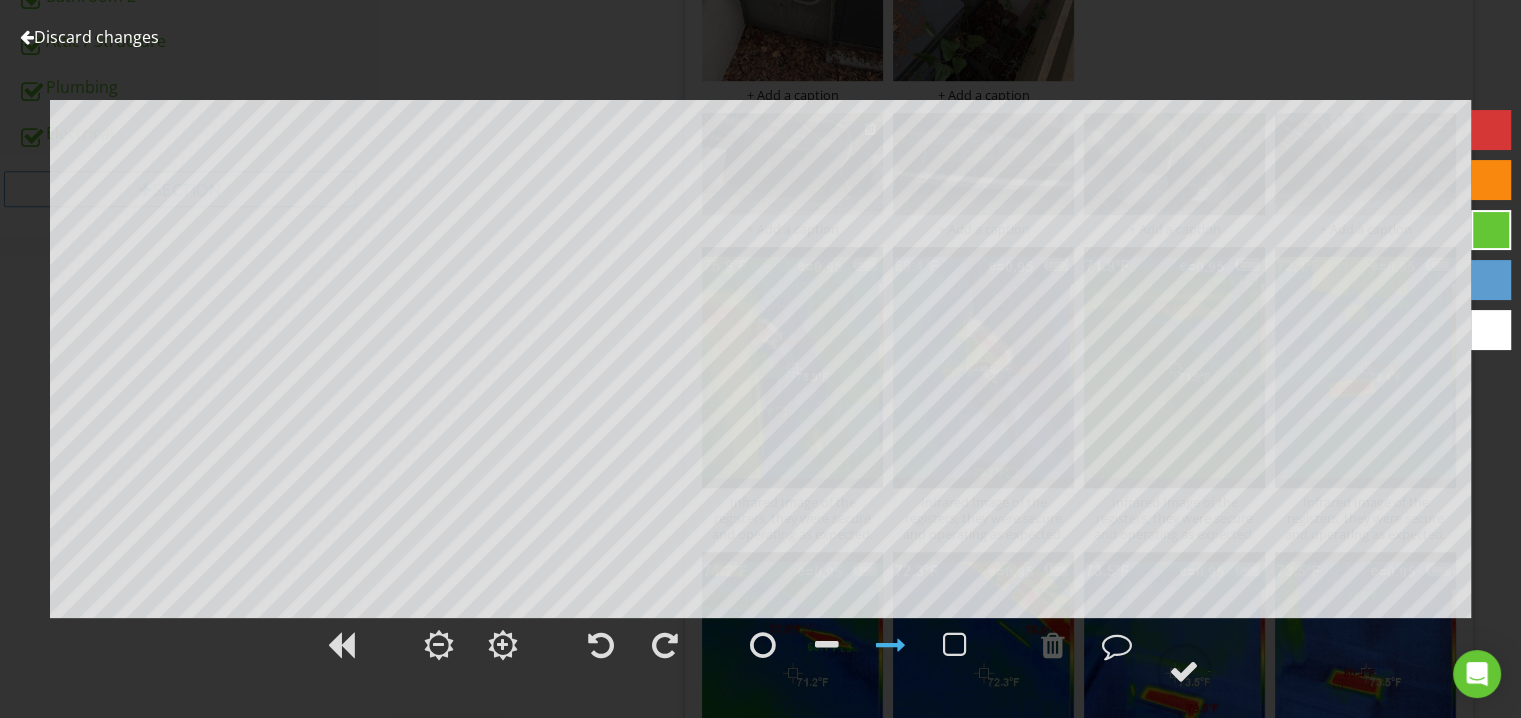 scroll, scrollTop: 1400, scrollLeft: 0, axis: vertical 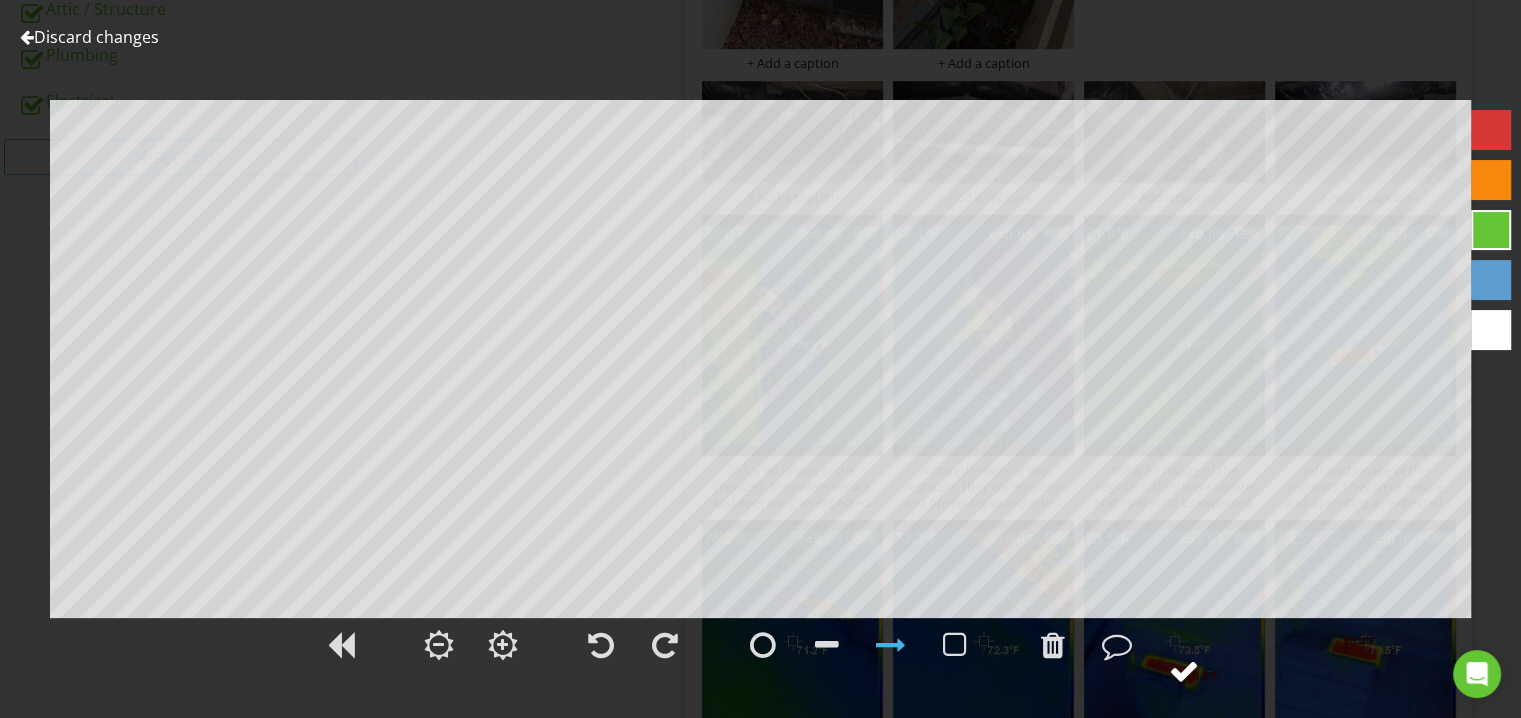 click at bounding box center (1184, 671) 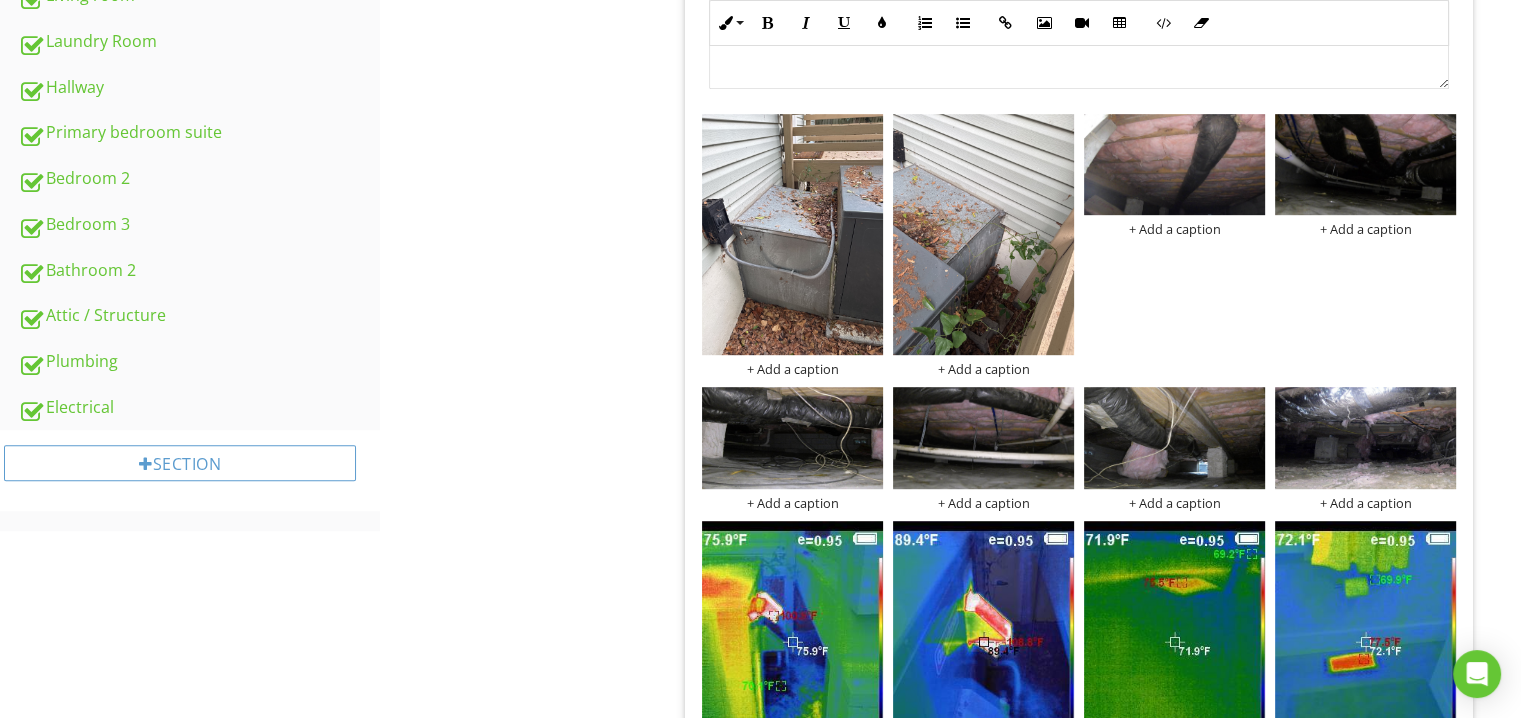 scroll, scrollTop: 1000, scrollLeft: 0, axis: vertical 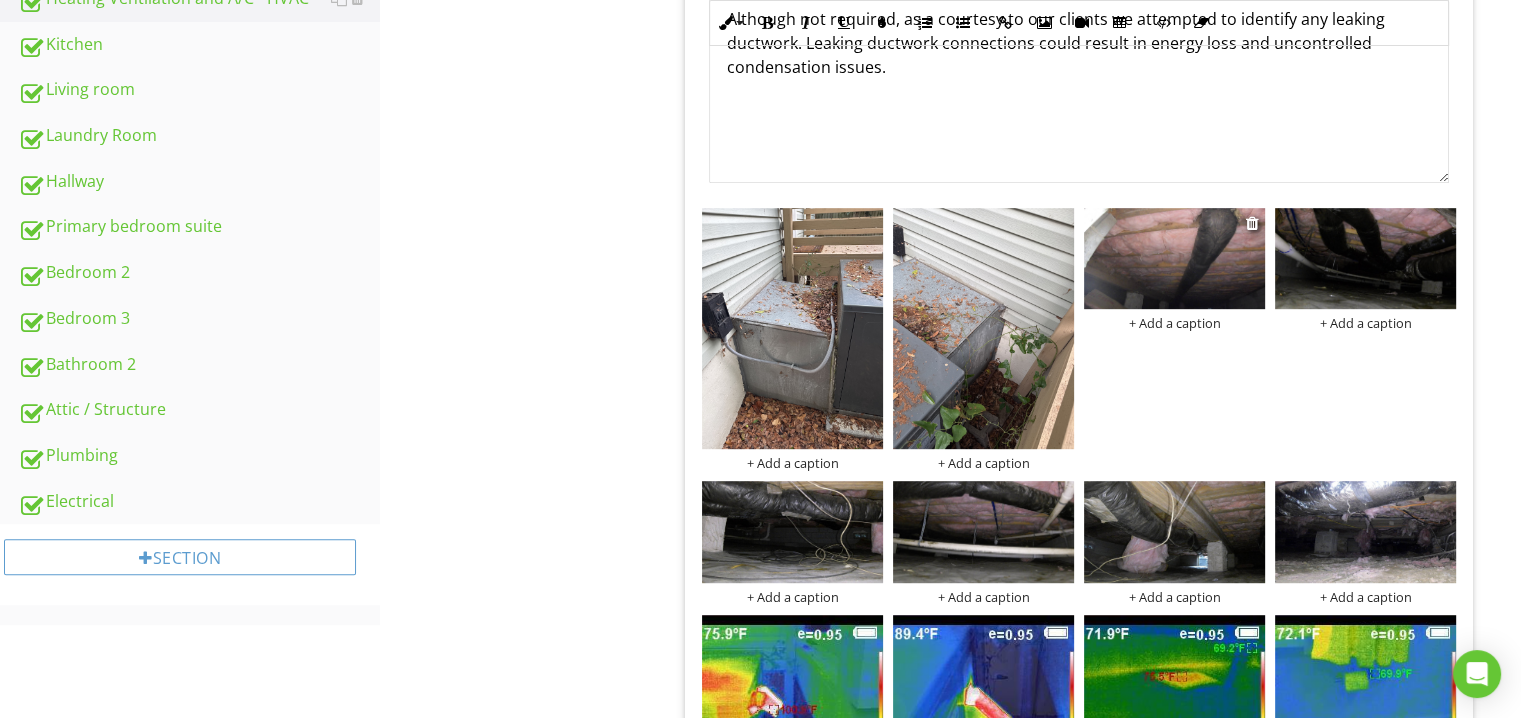 click at bounding box center [1174, 259] 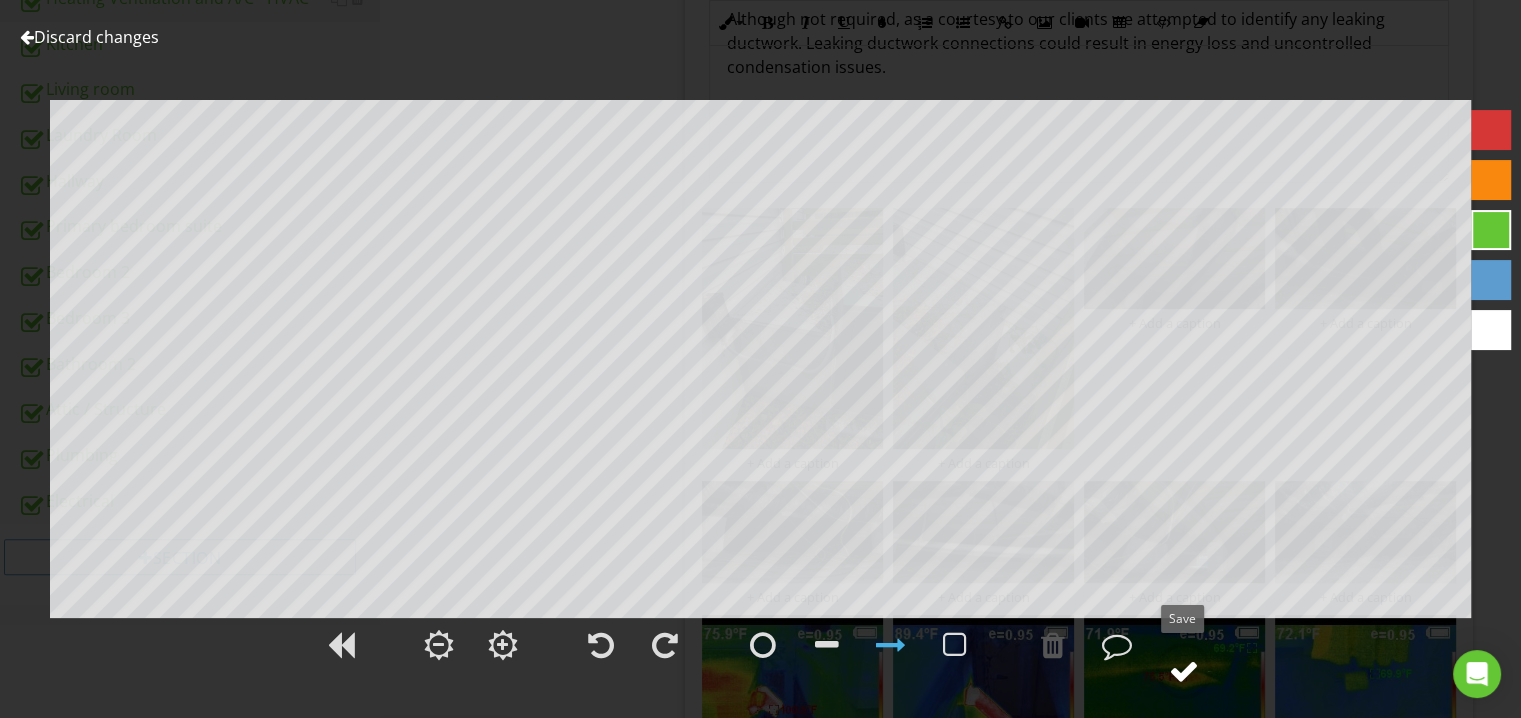 click at bounding box center (1184, 671) 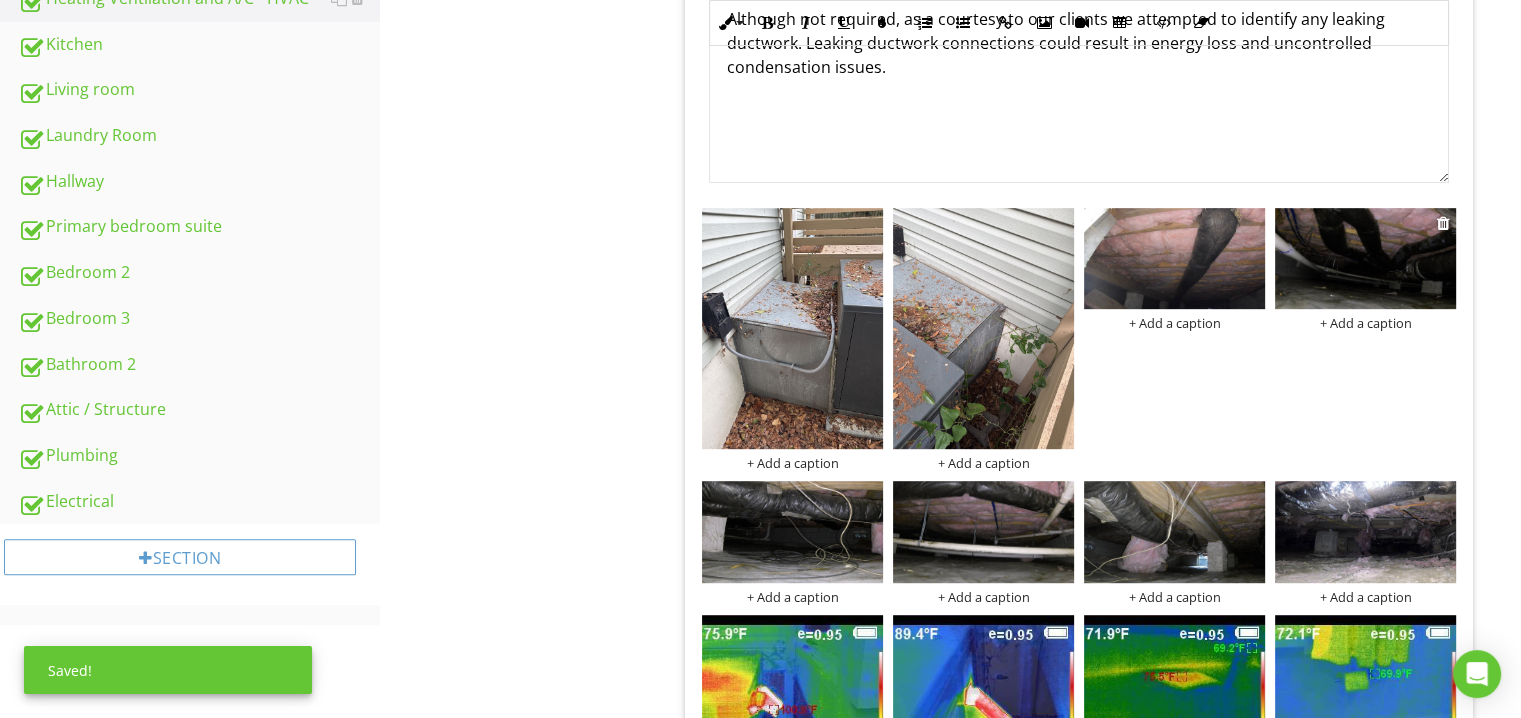 click at bounding box center (1365, 259) 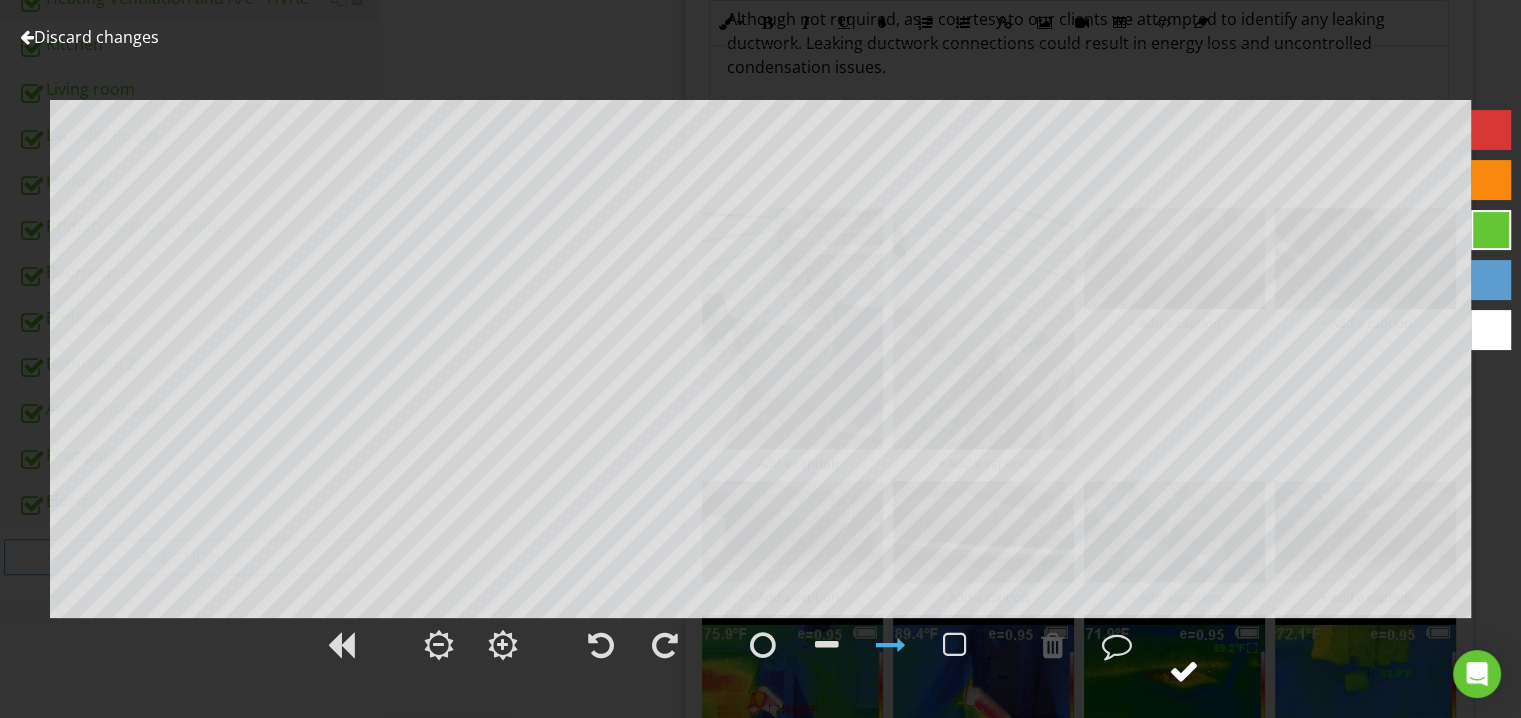click at bounding box center [1184, 671] 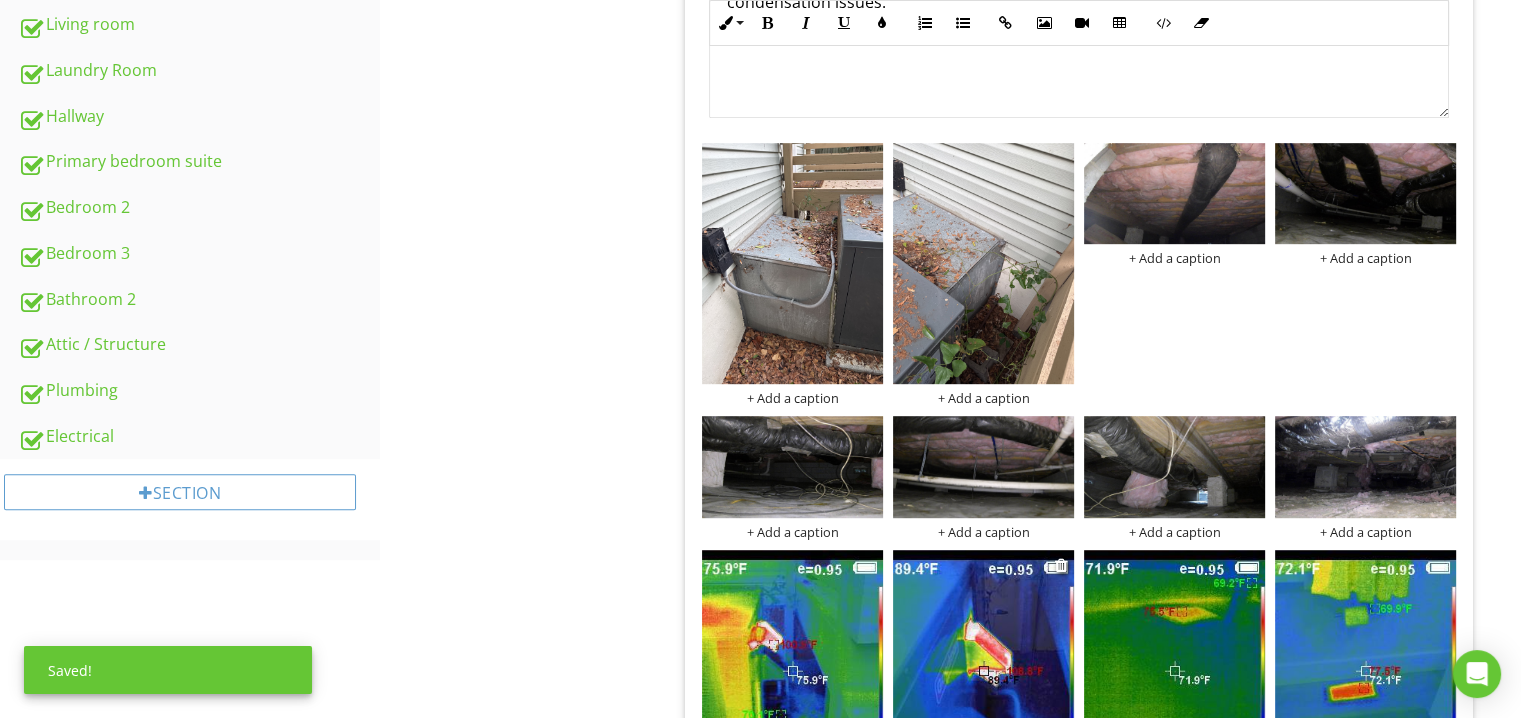 scroll, scrollTop: 1100, scrollLeft: 0, axis: vertical 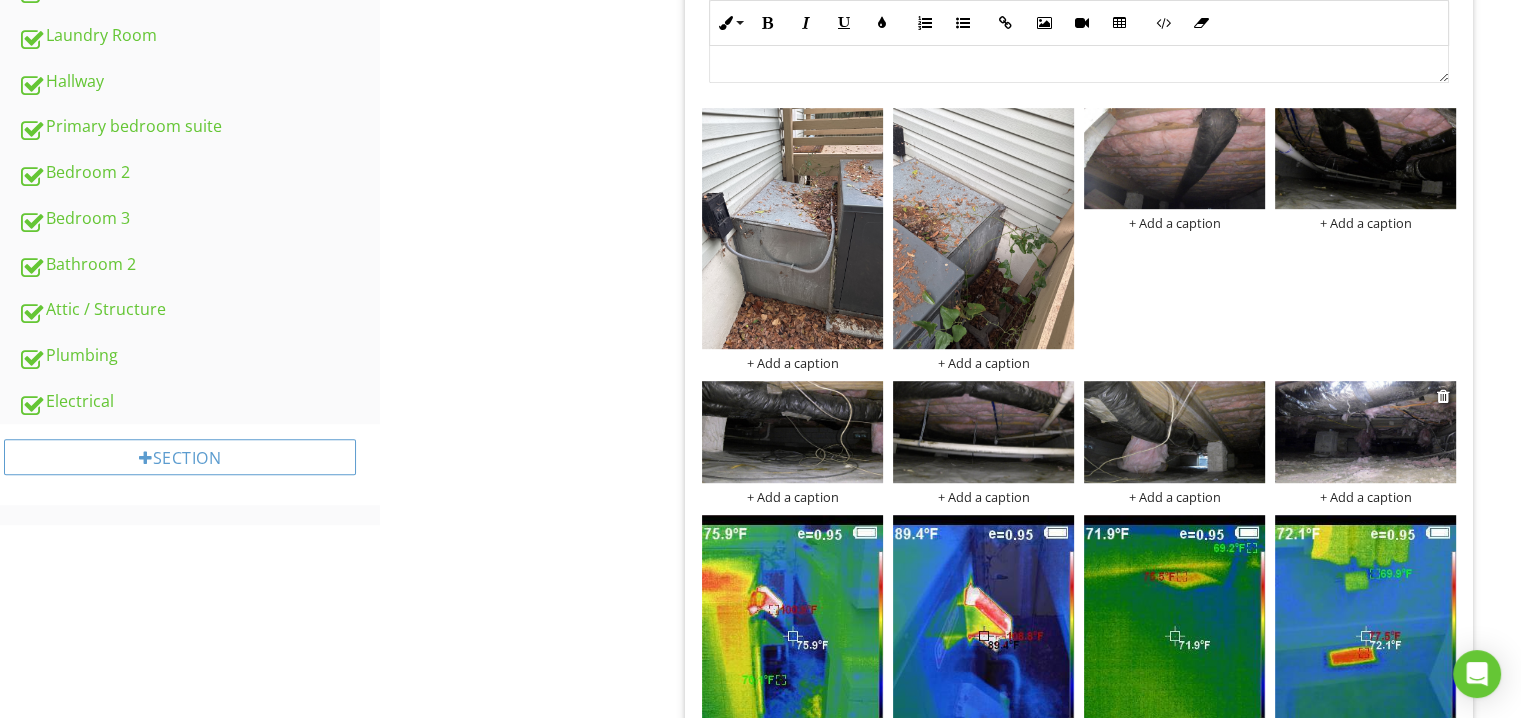 click at bounding box center (1365, 432) 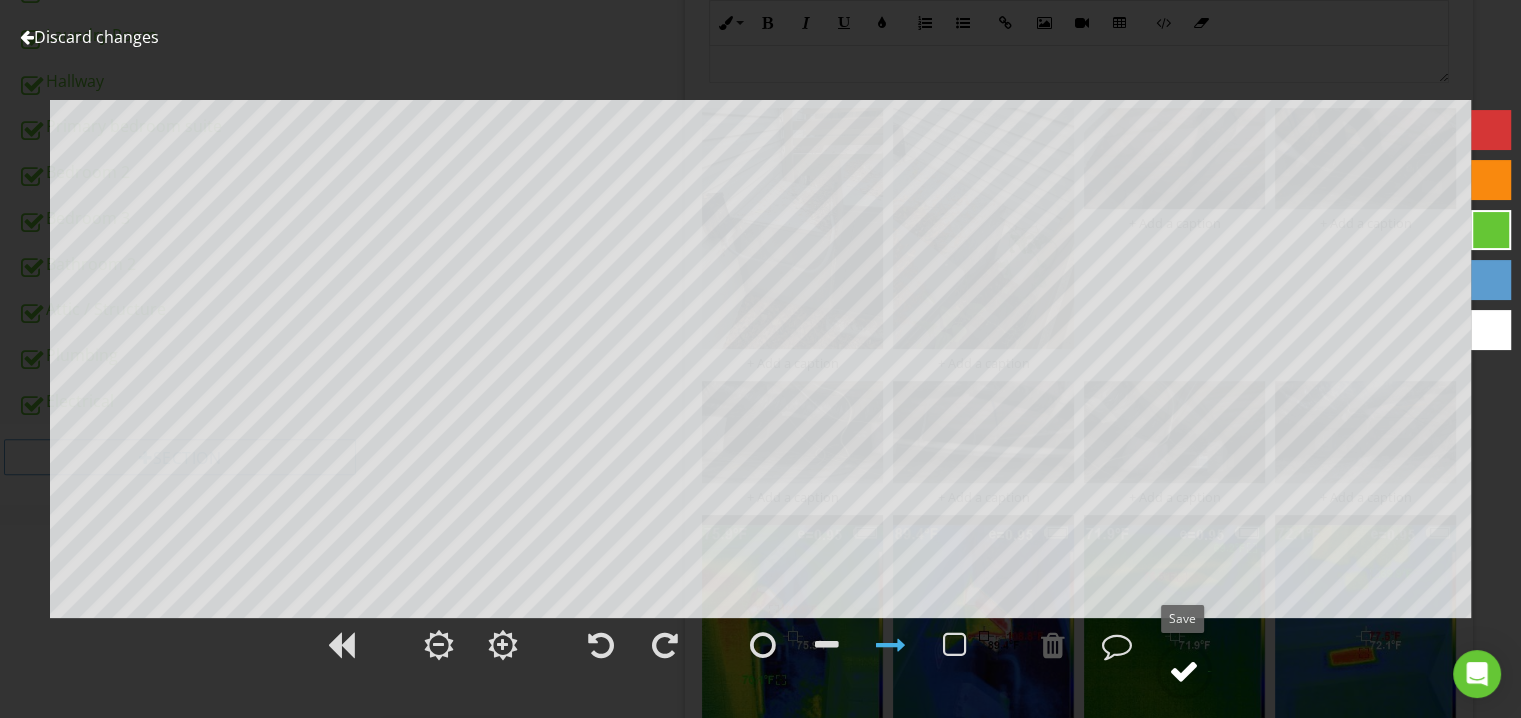 click at bounding box center [1184, 671] 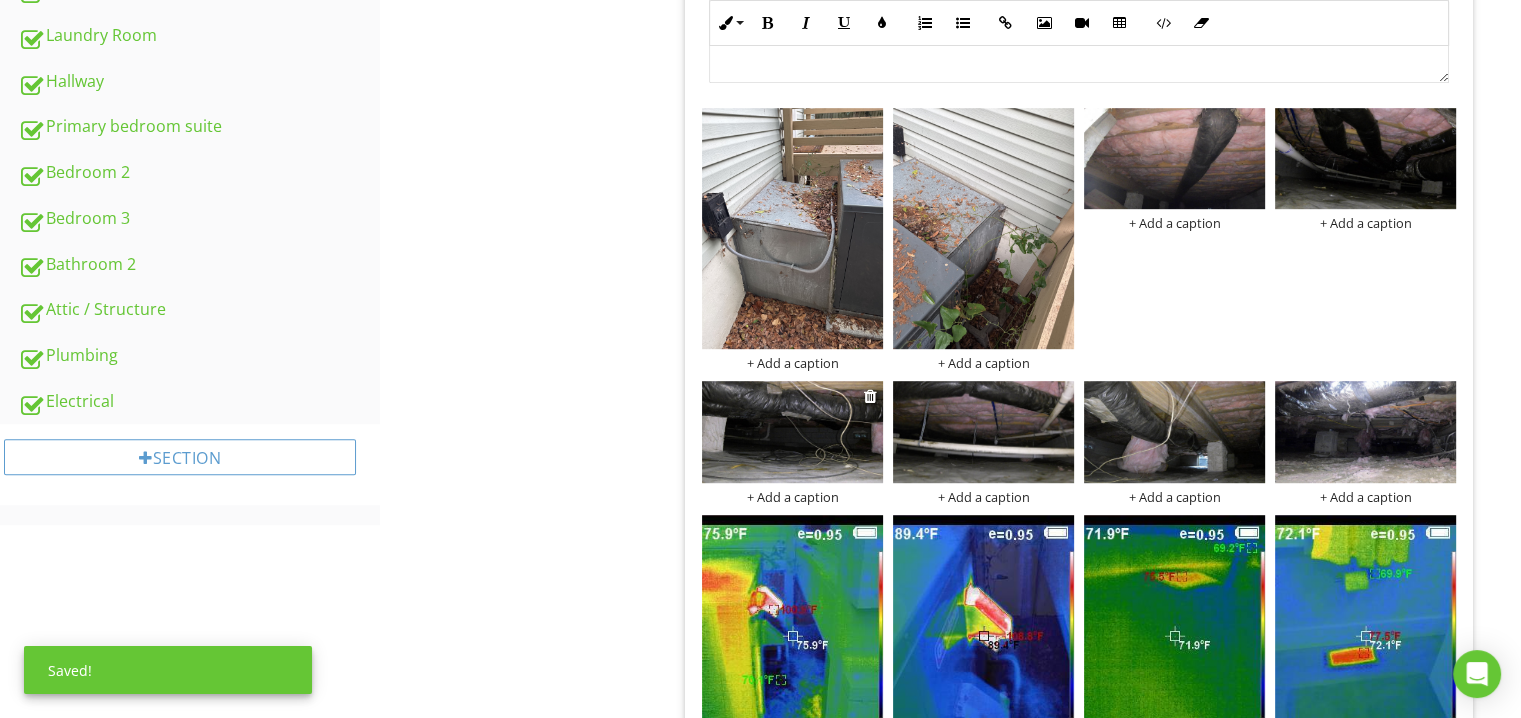 click at bounding box center (792, 432) 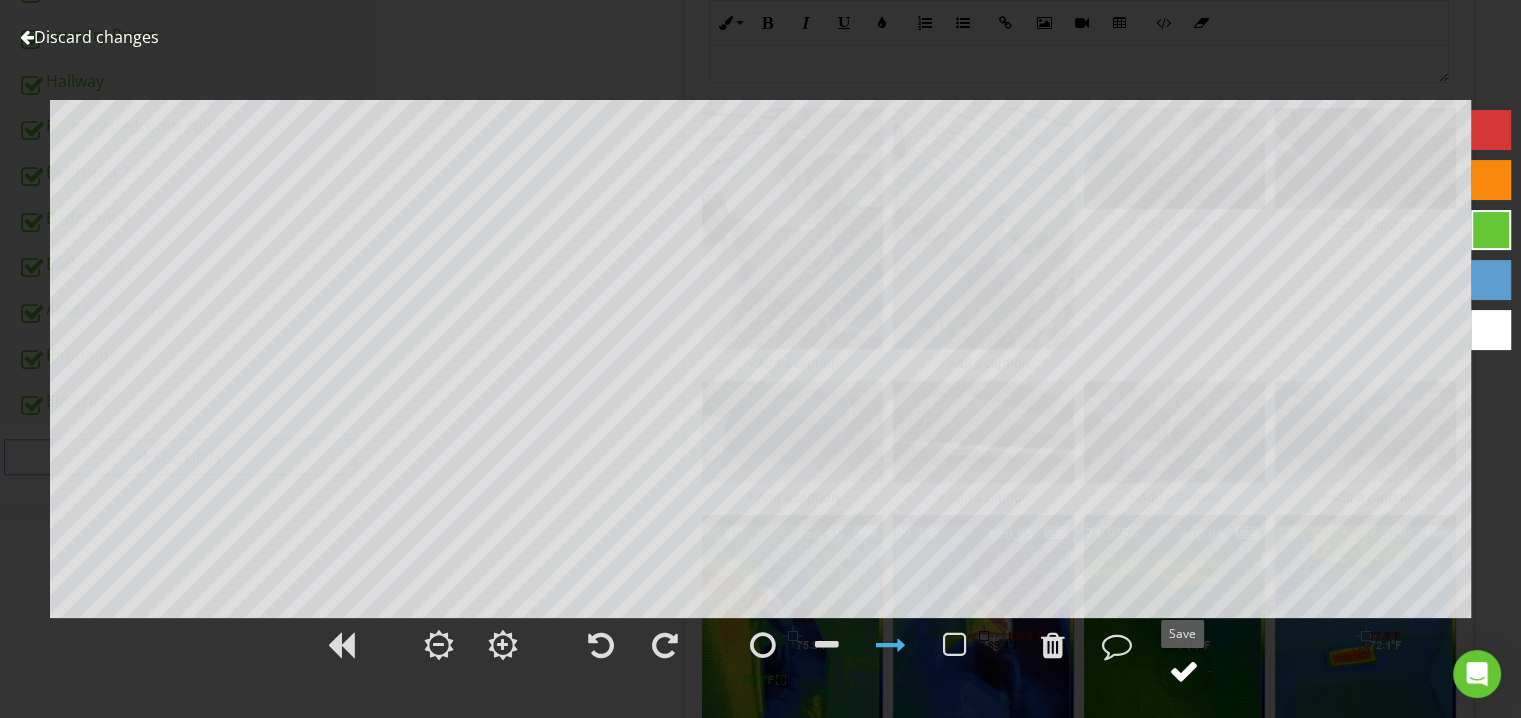 click at bounding box center [1184, 671] 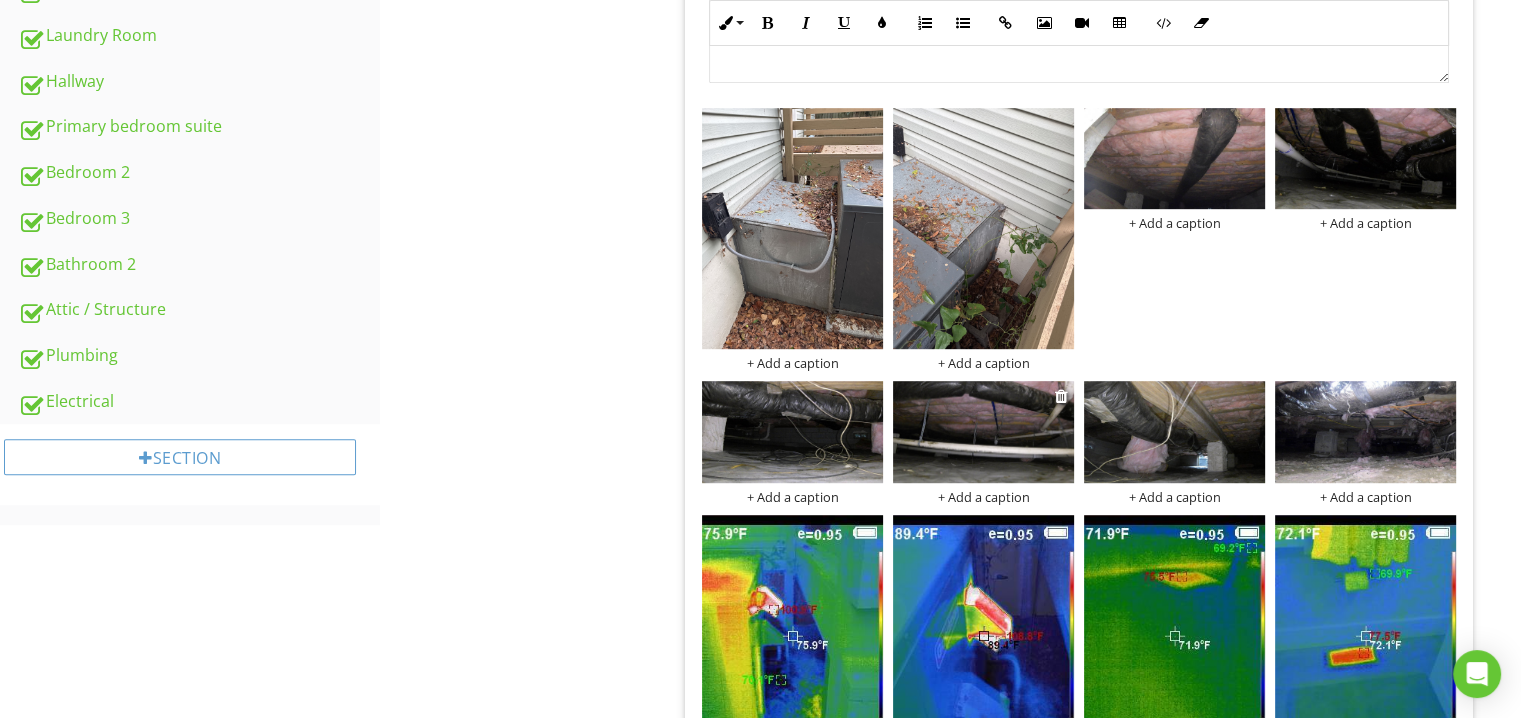 click at bounding box center (983, 432) 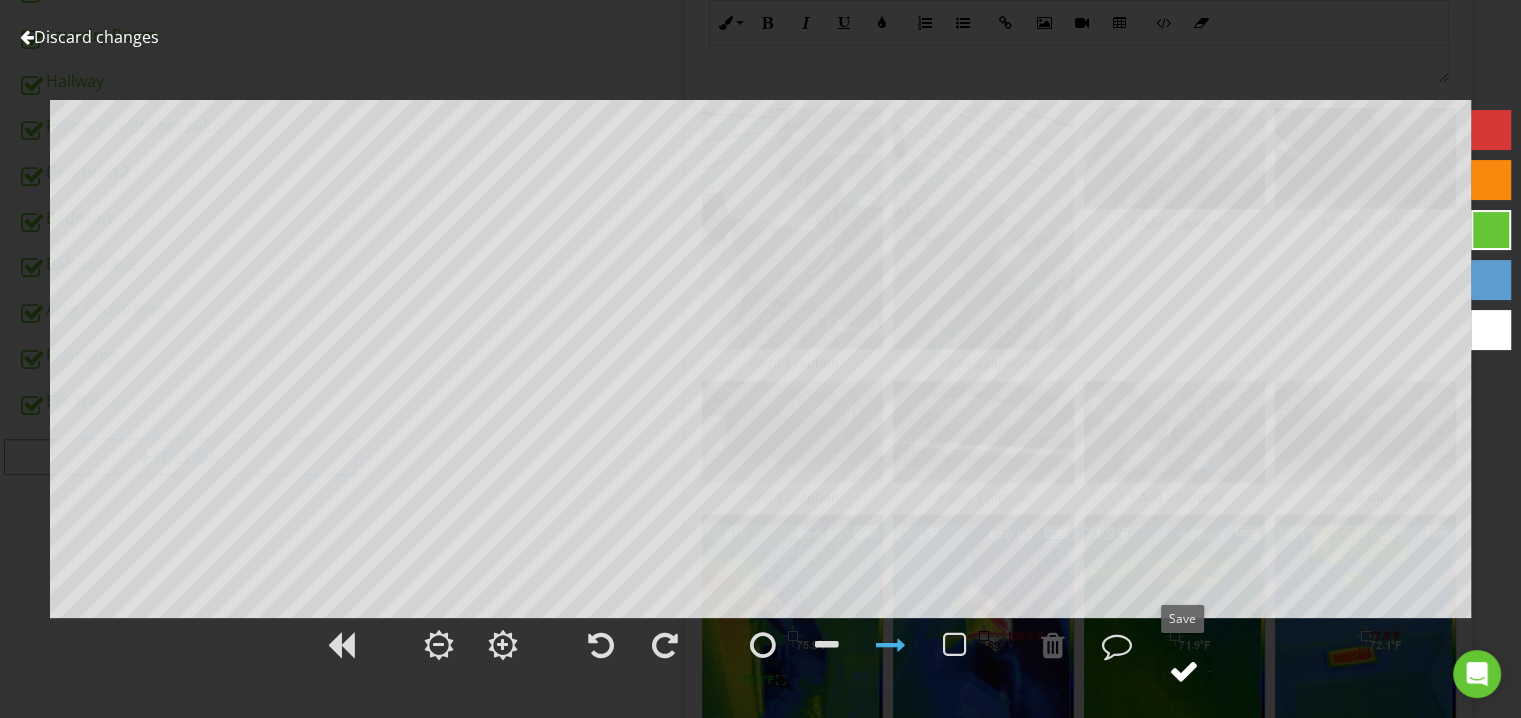 click at bounding box center (1184, 671) 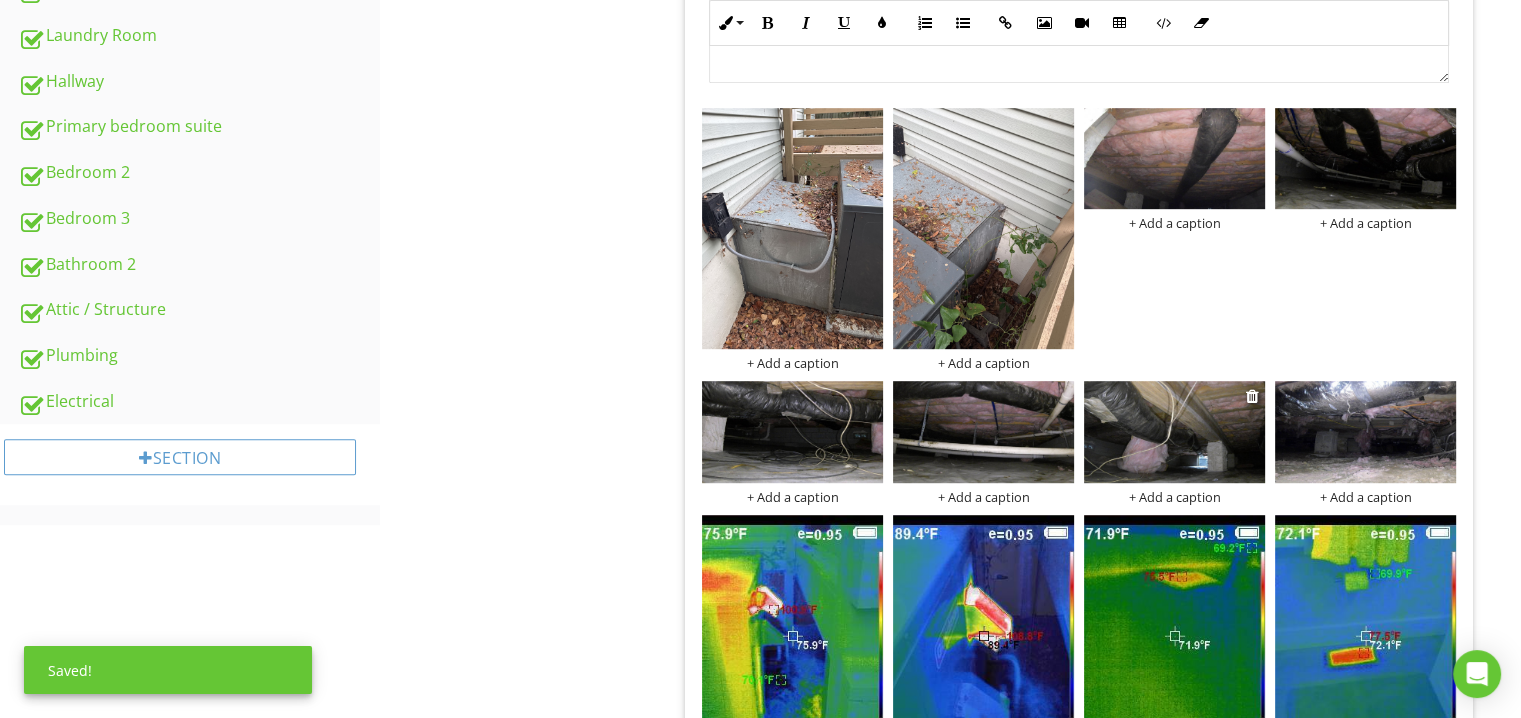 click at bounding box center (1174, 432) 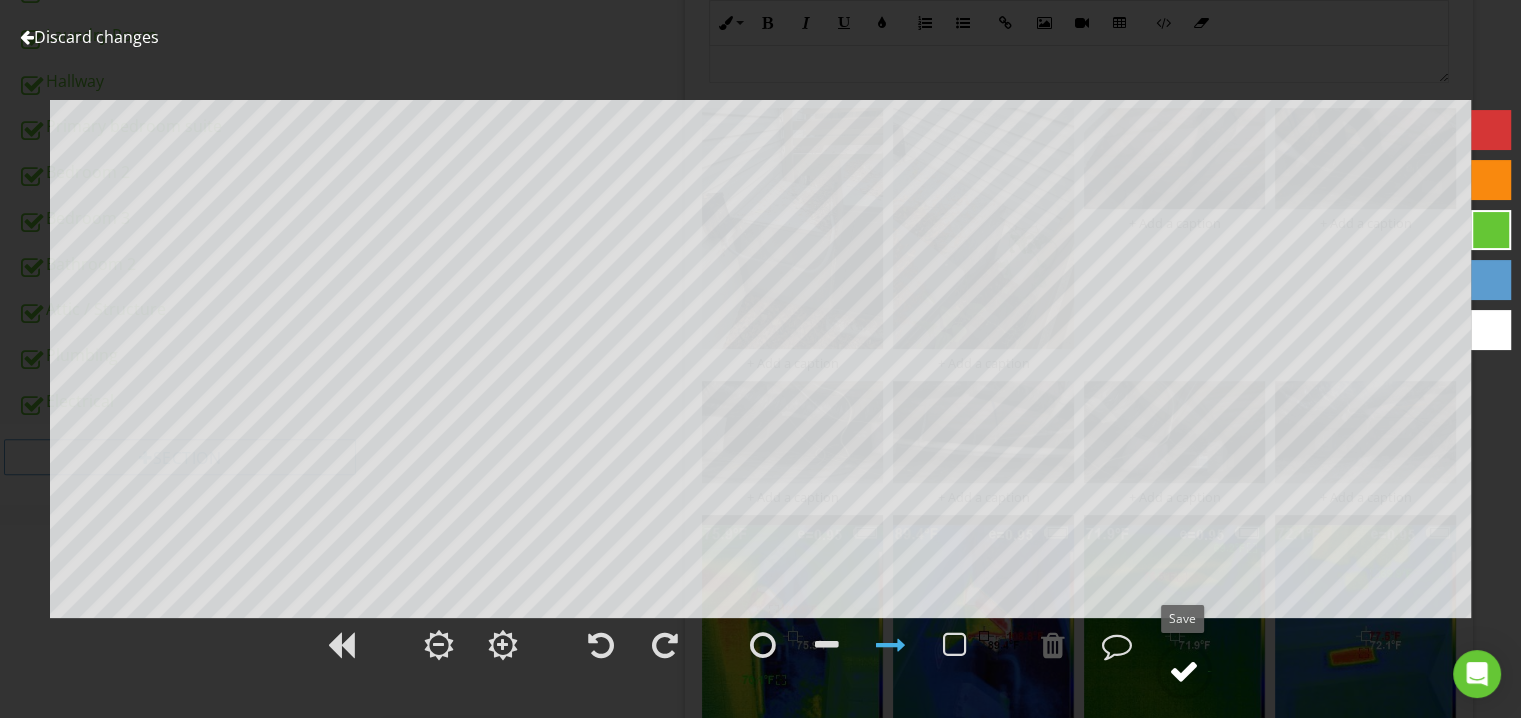 click at bounding box center (1184, 671) 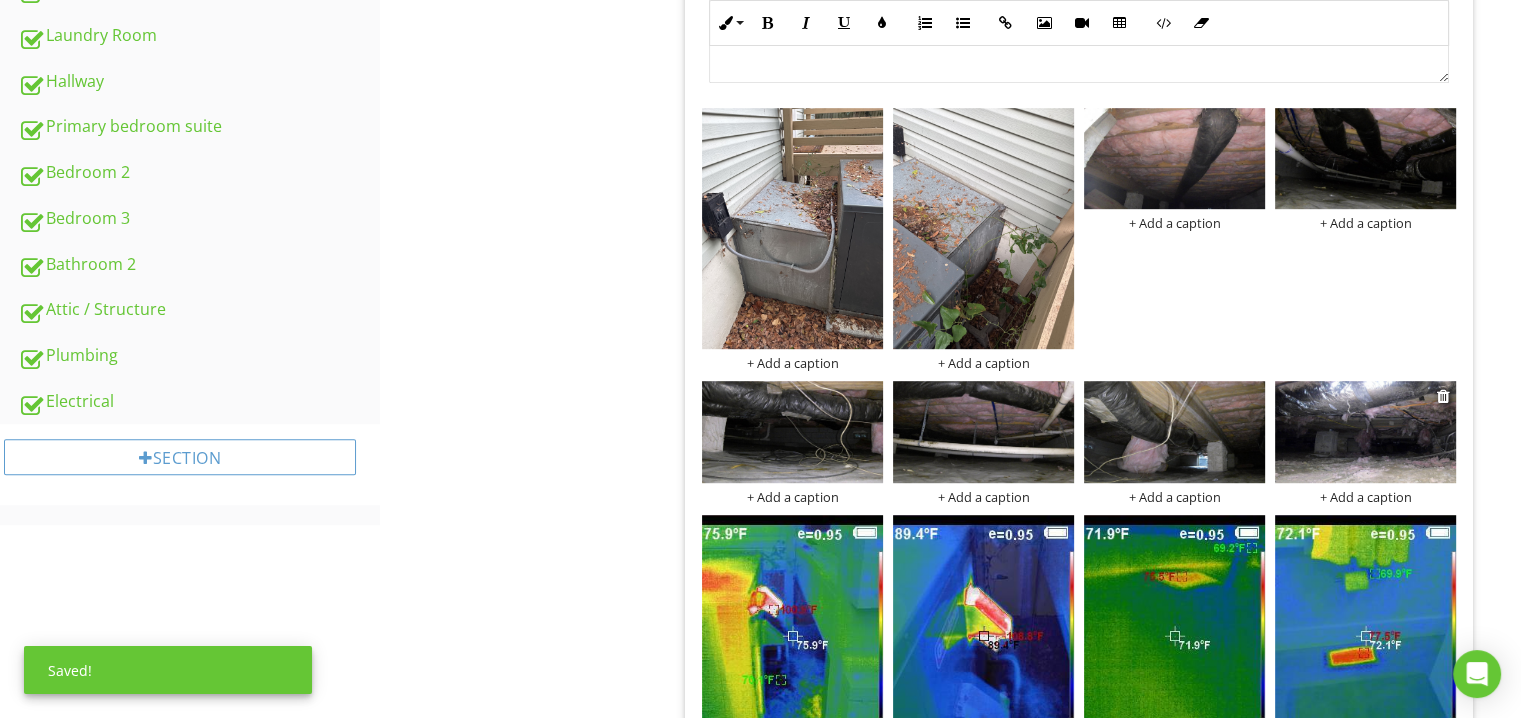 click at bounding box center (1365, 432) 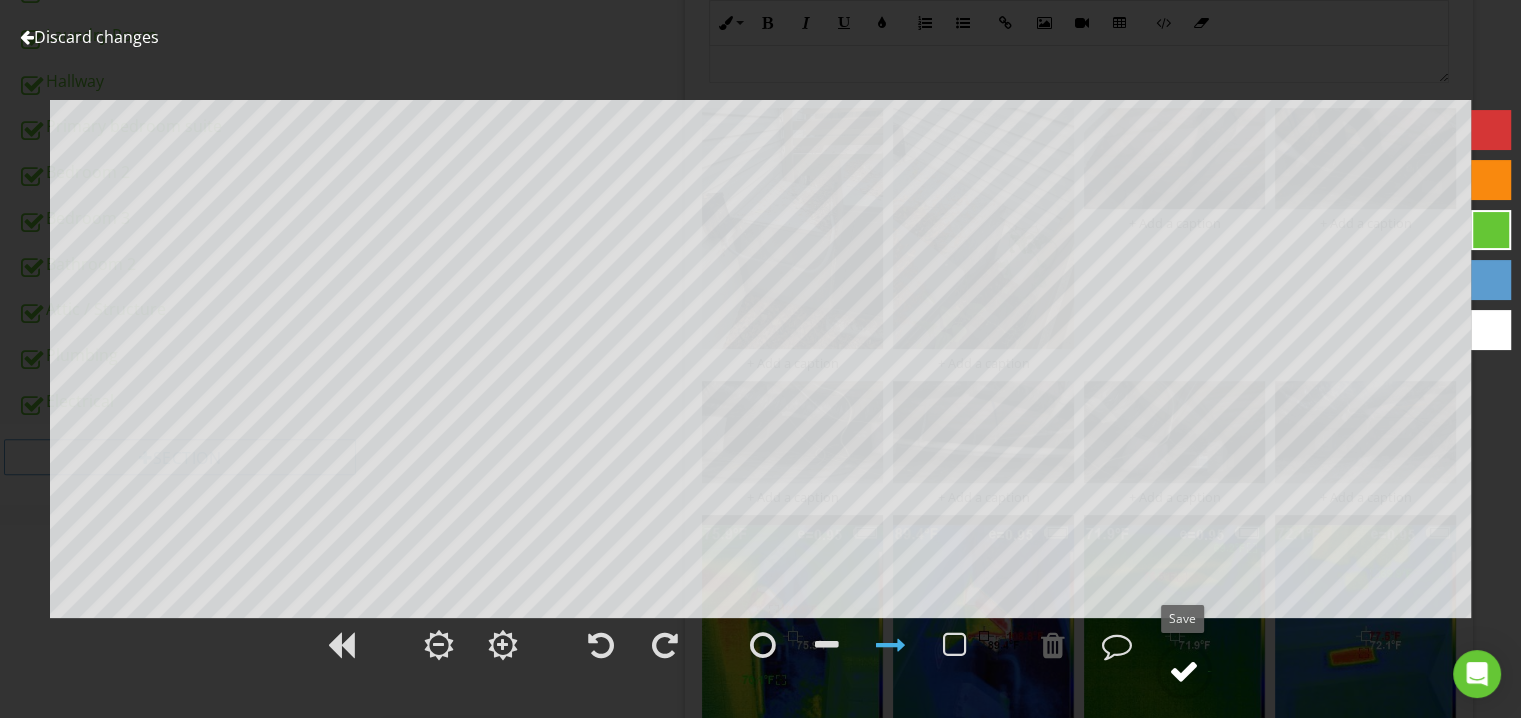 click at bounding box center (1184, 671) 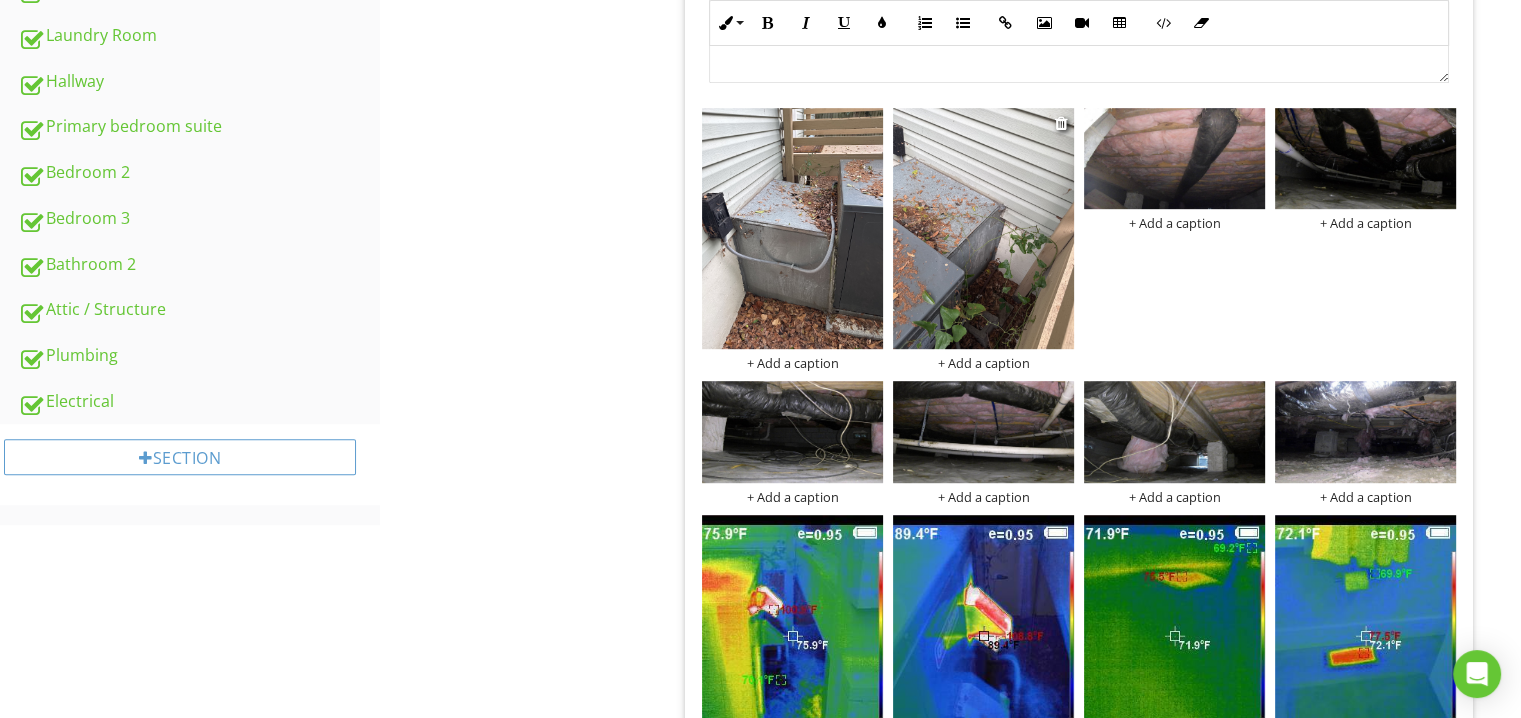 click at bounding box center (983, 228) 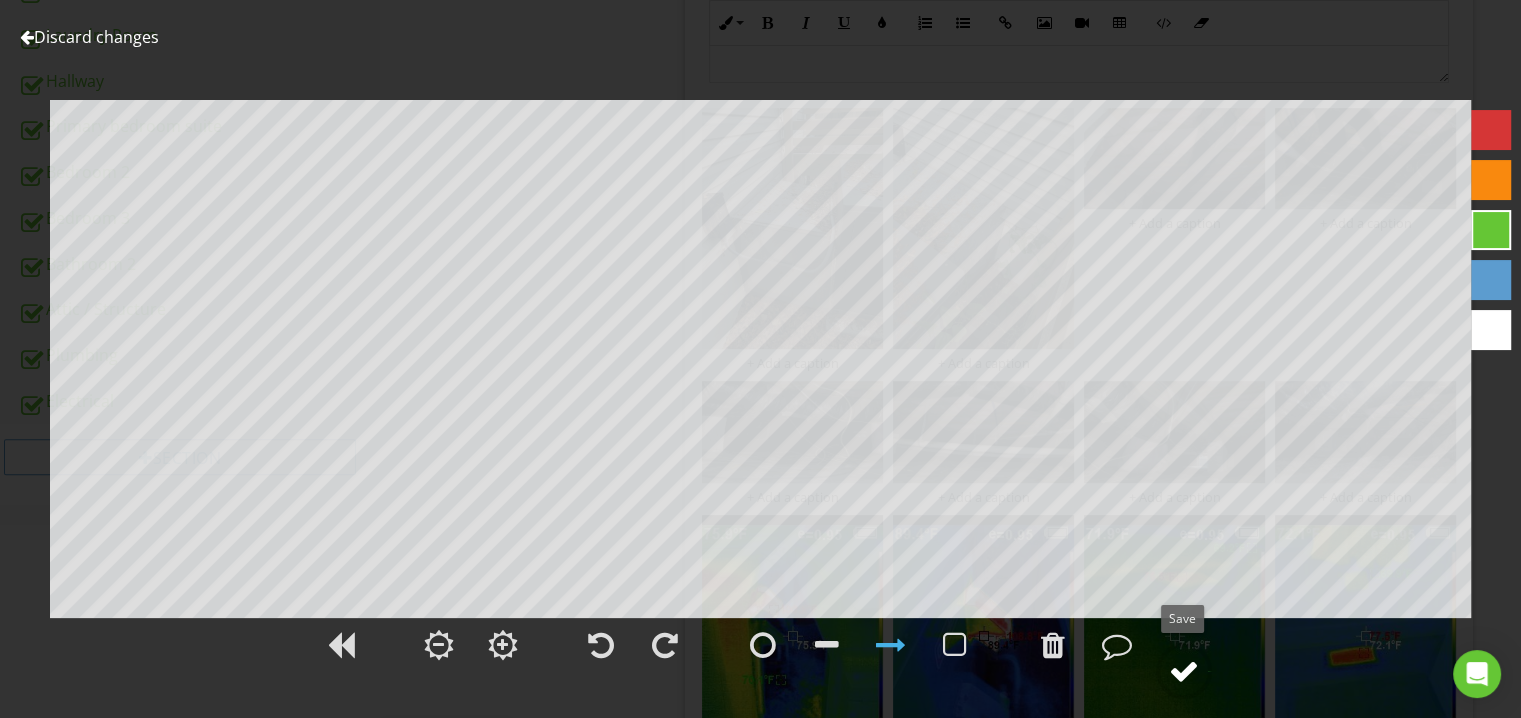 click at bounding box center [1184, 671] 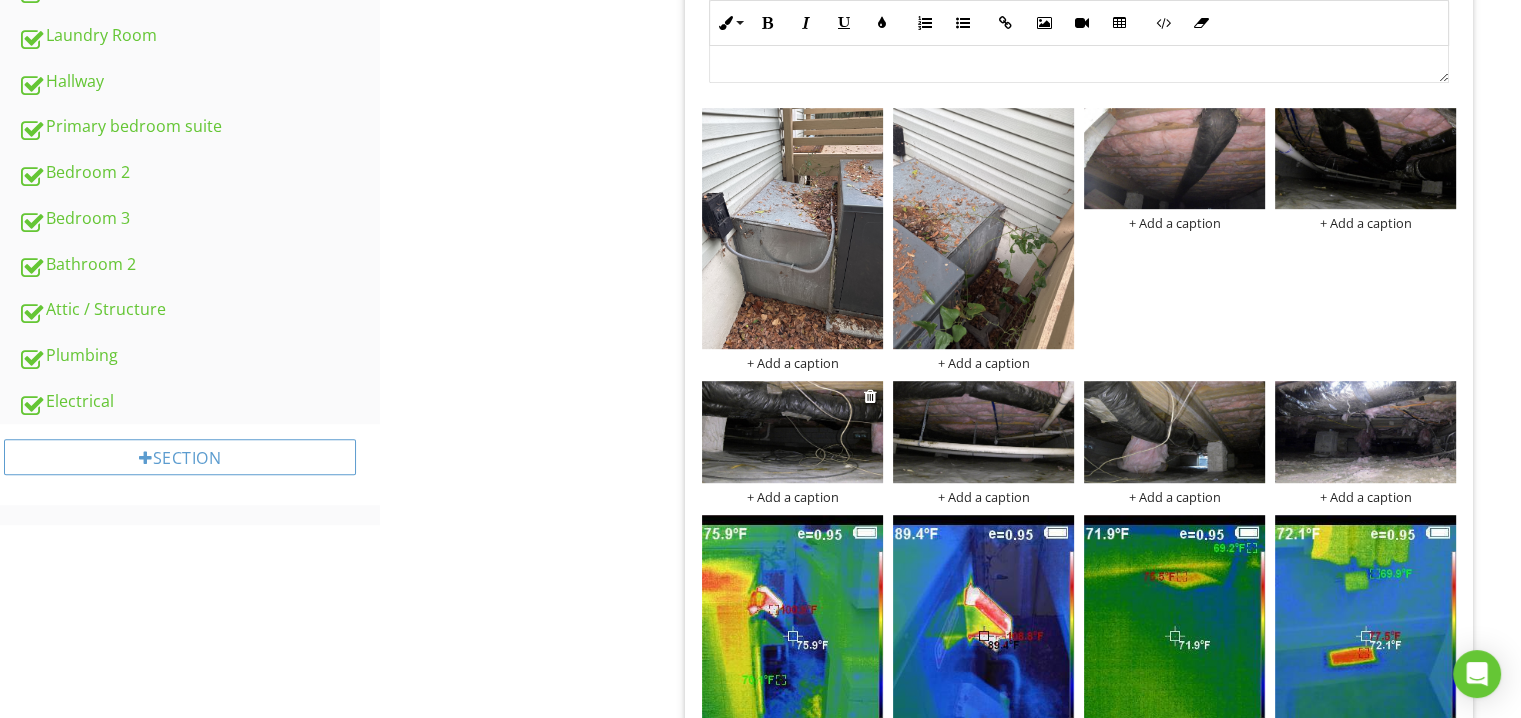 click at bounding box center (792, 432) 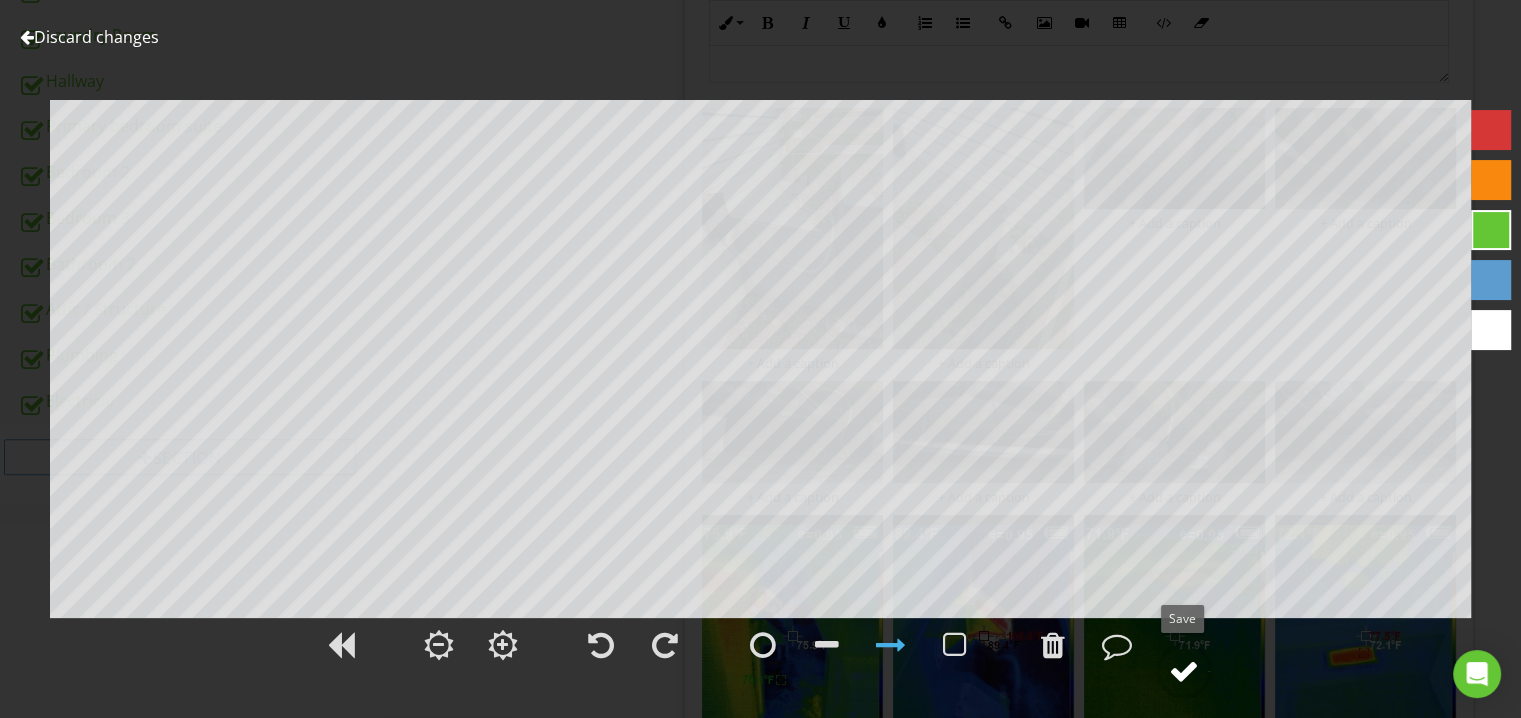 click at bounding box center [1184, 671] 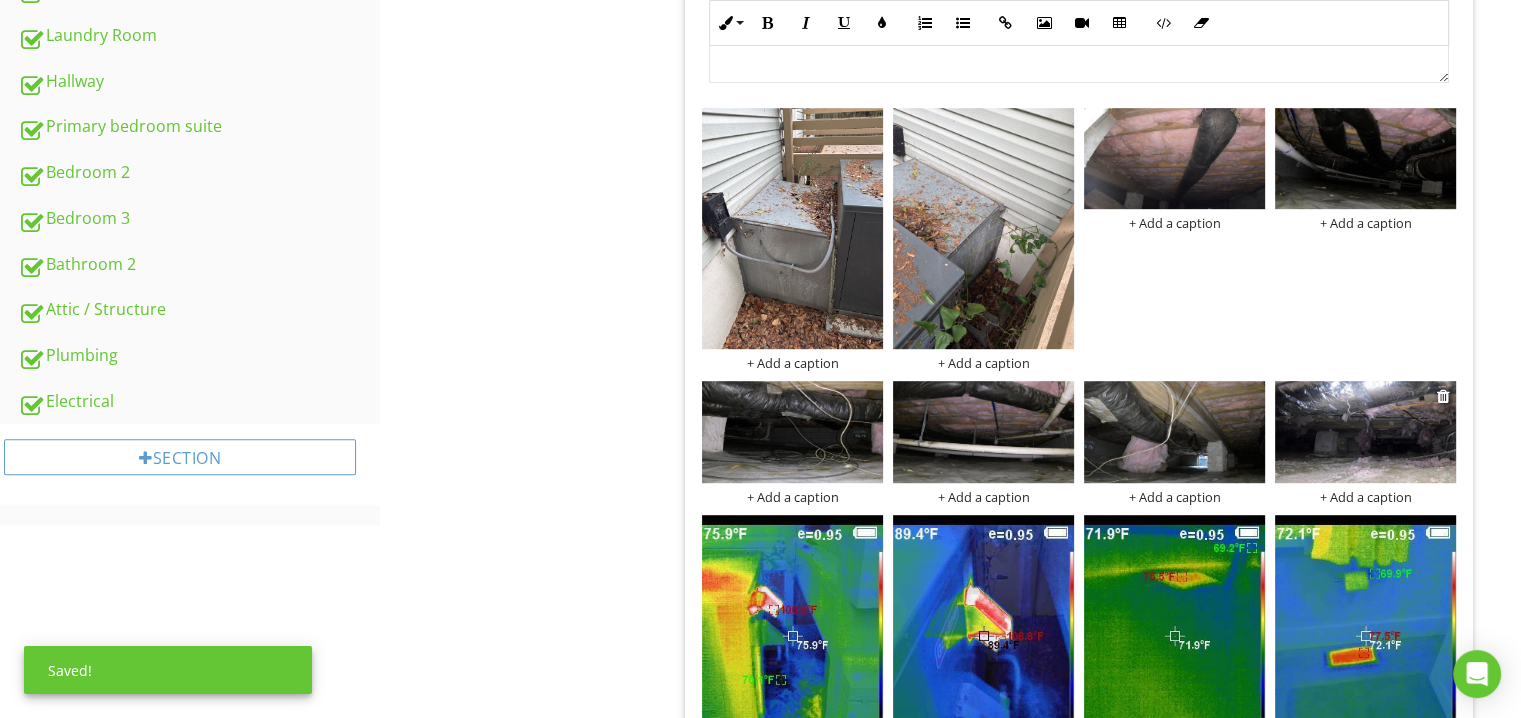 click at bounding box center (1365, 432) 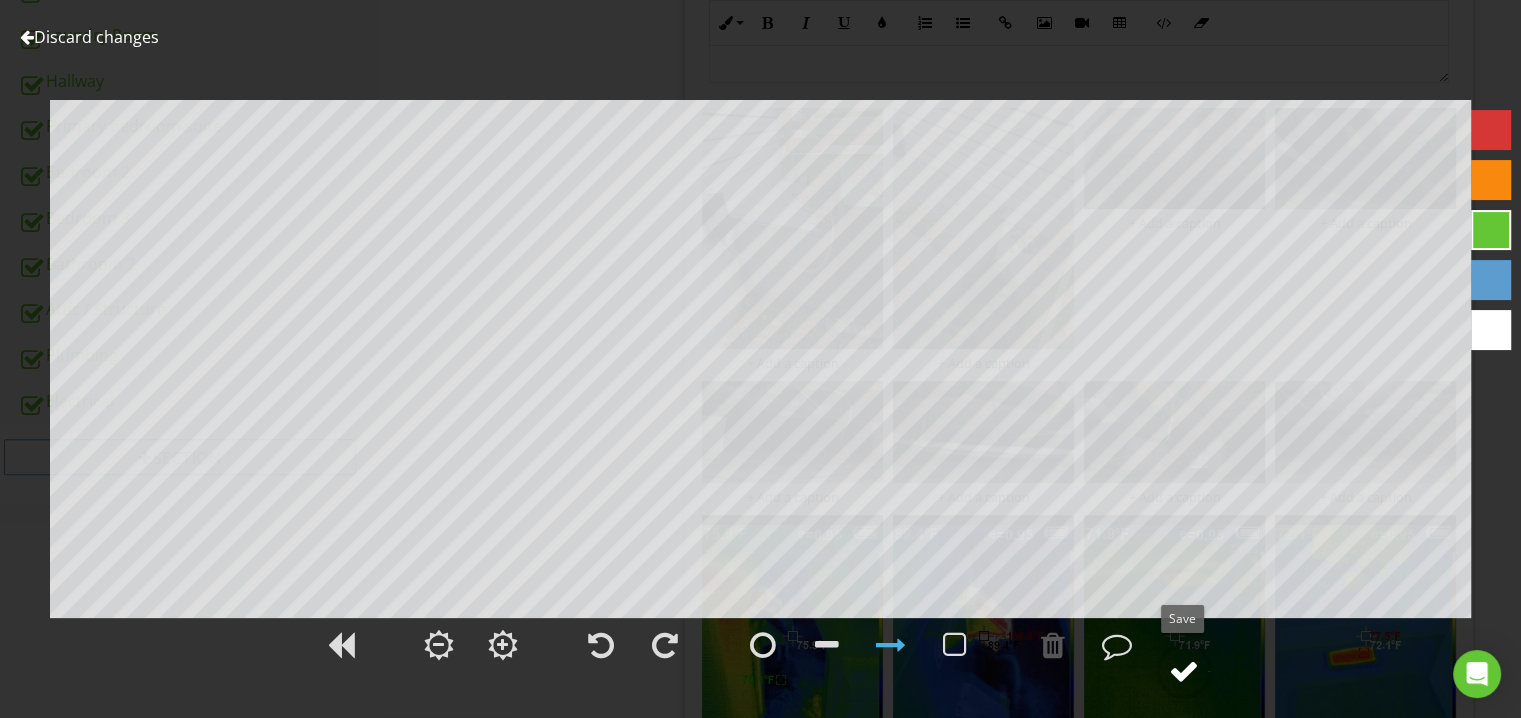 click at bounding box center [1184, 671] 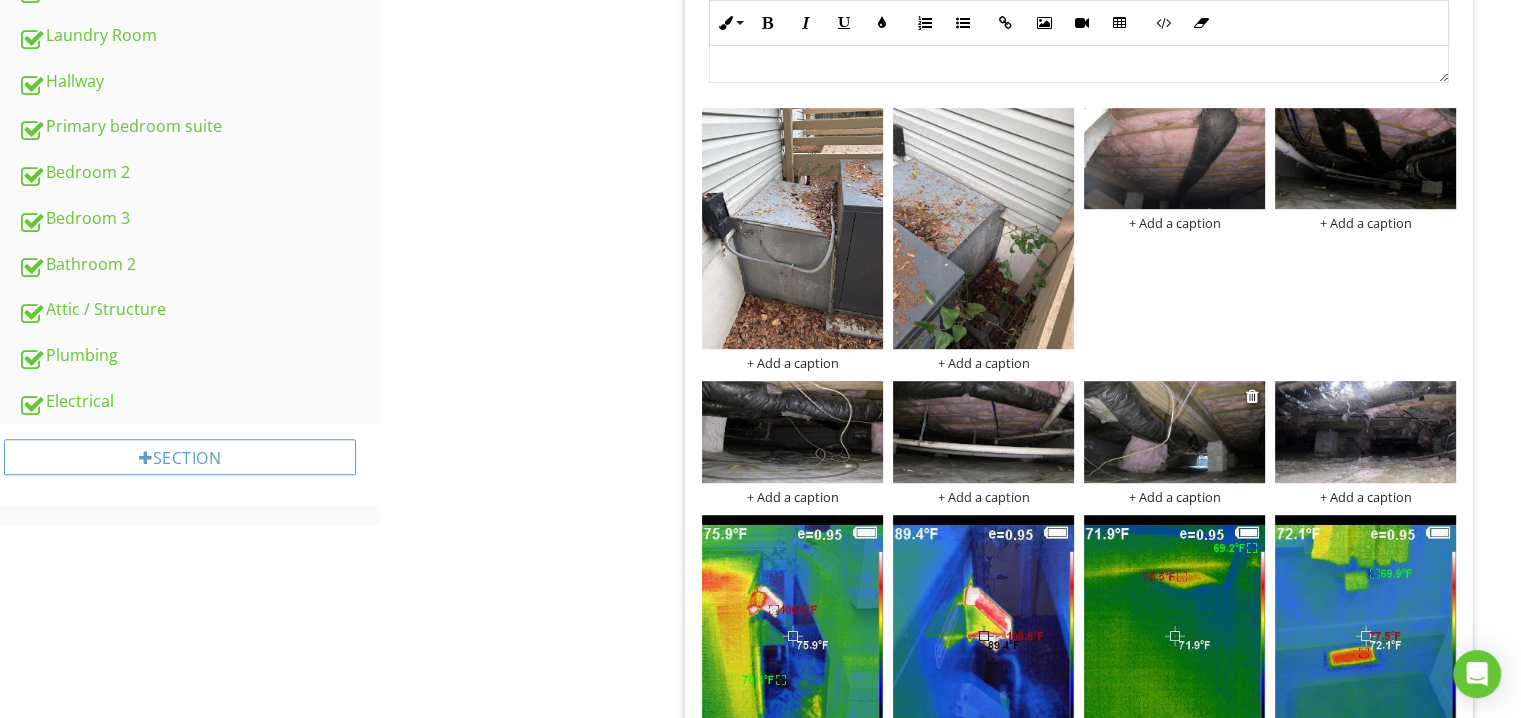 click at bounding box center (1174, 432) 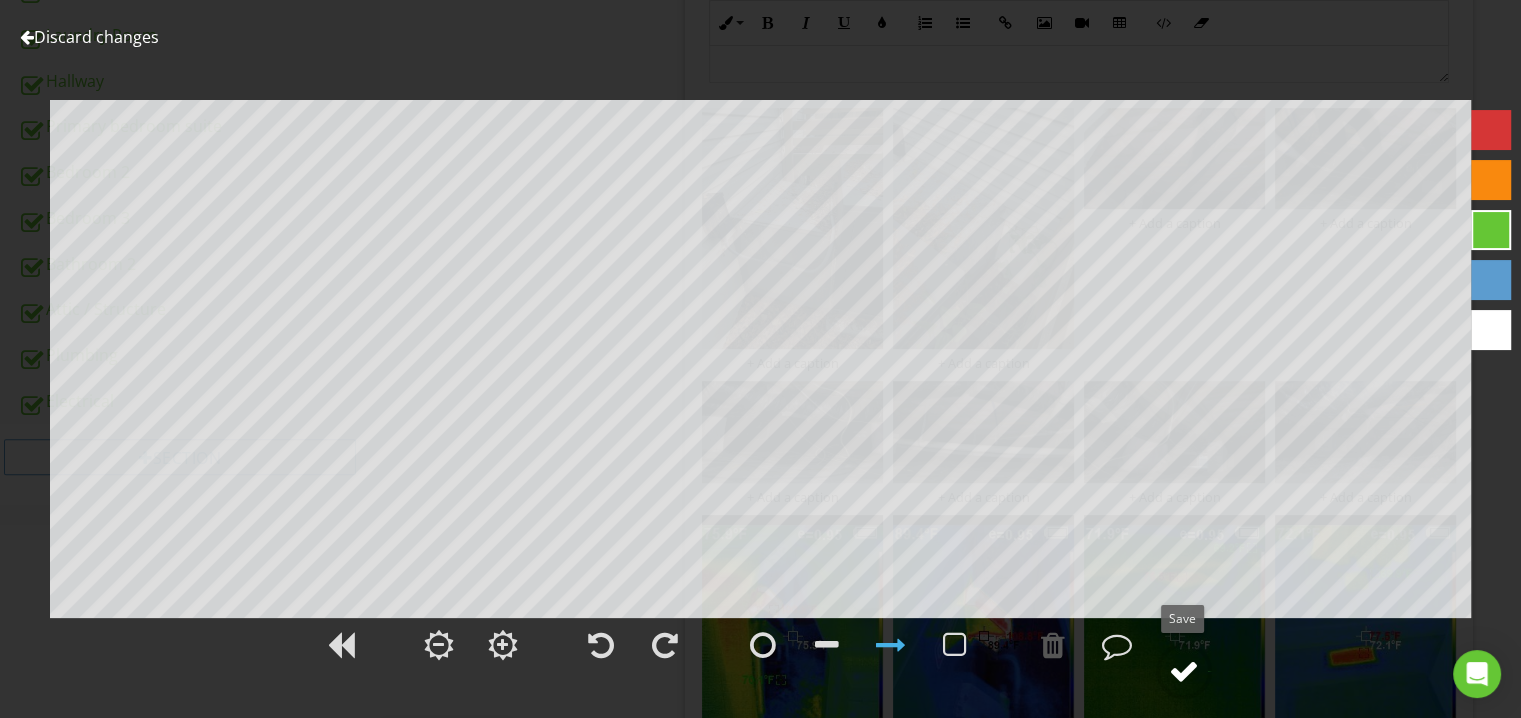 click at bounding box center [1184, 671] 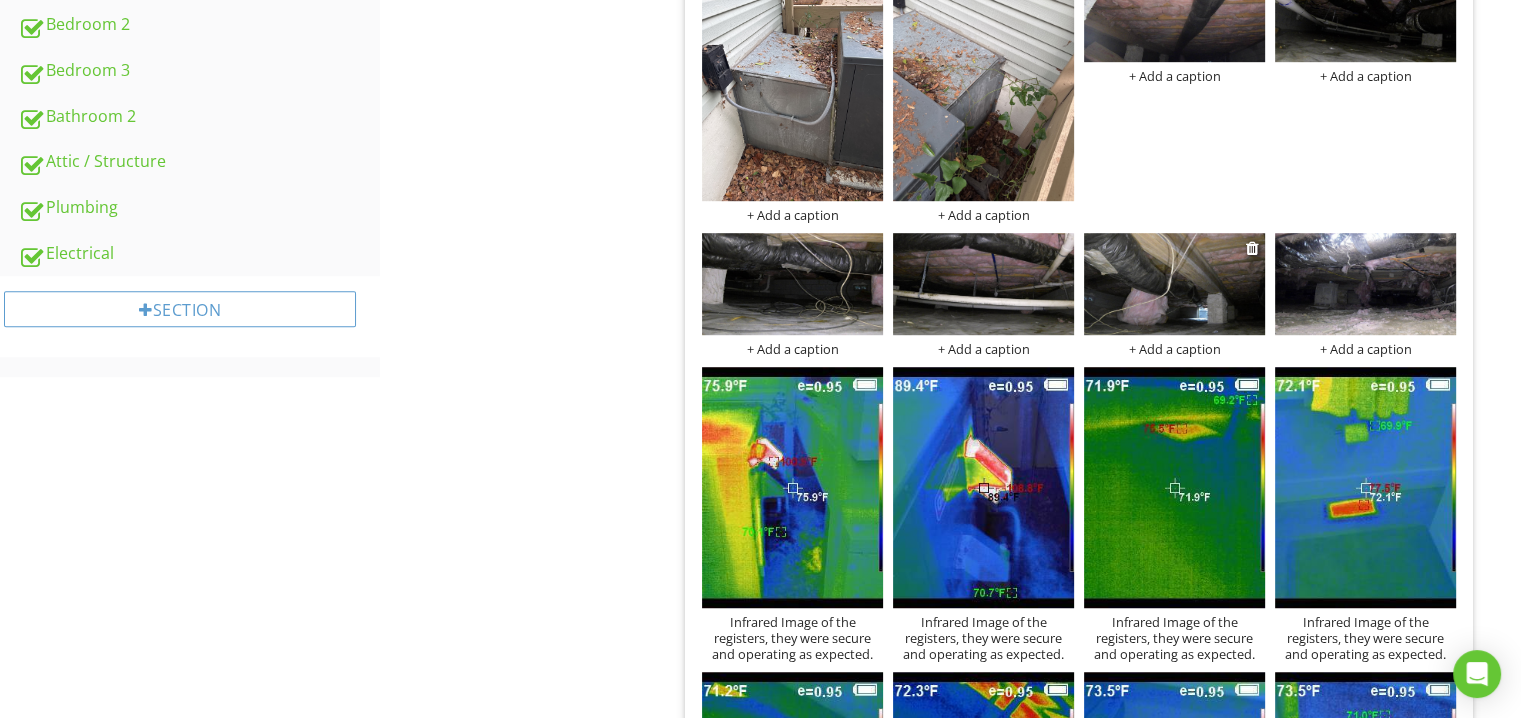 scroll, scrollTop: 1200, scrollLeft: 0, axis: vertical 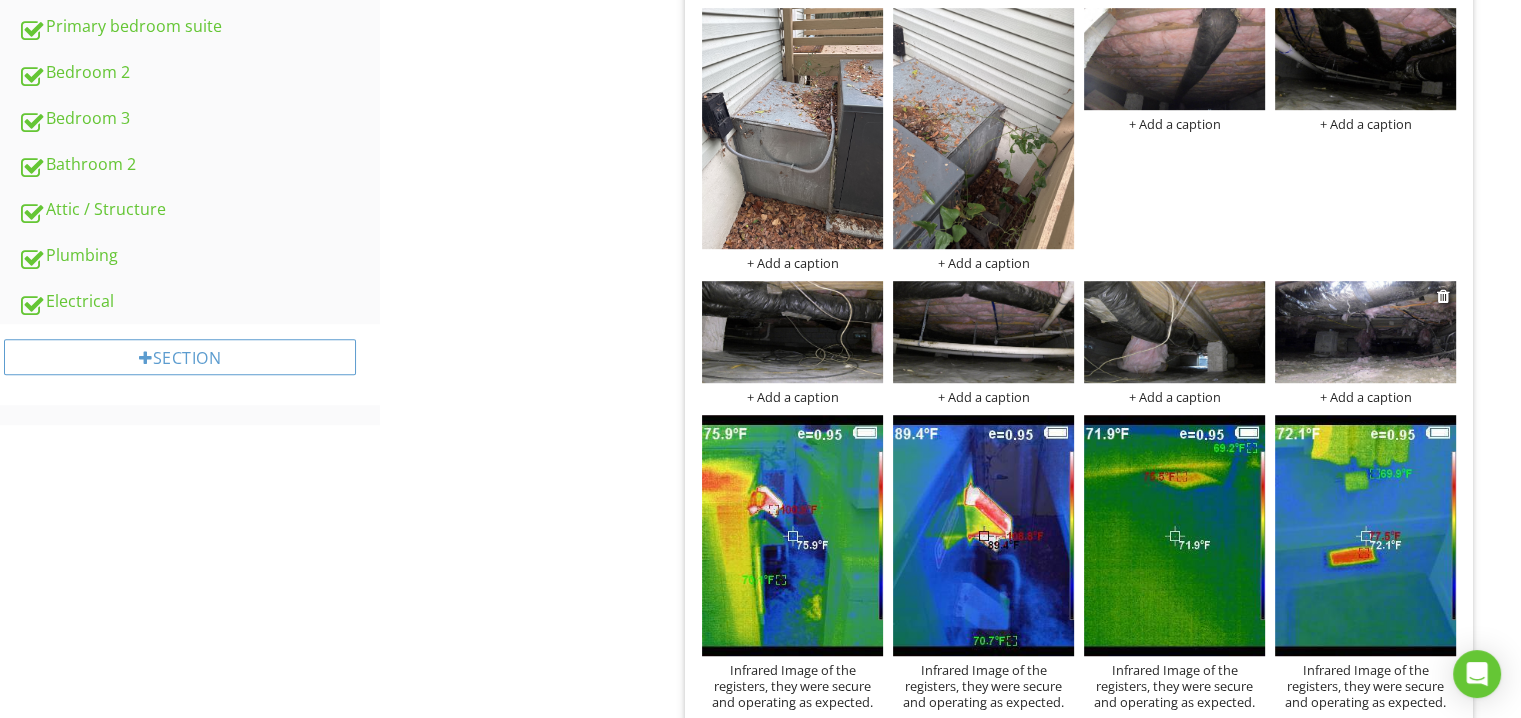 click at bounding box center (1365, 332) 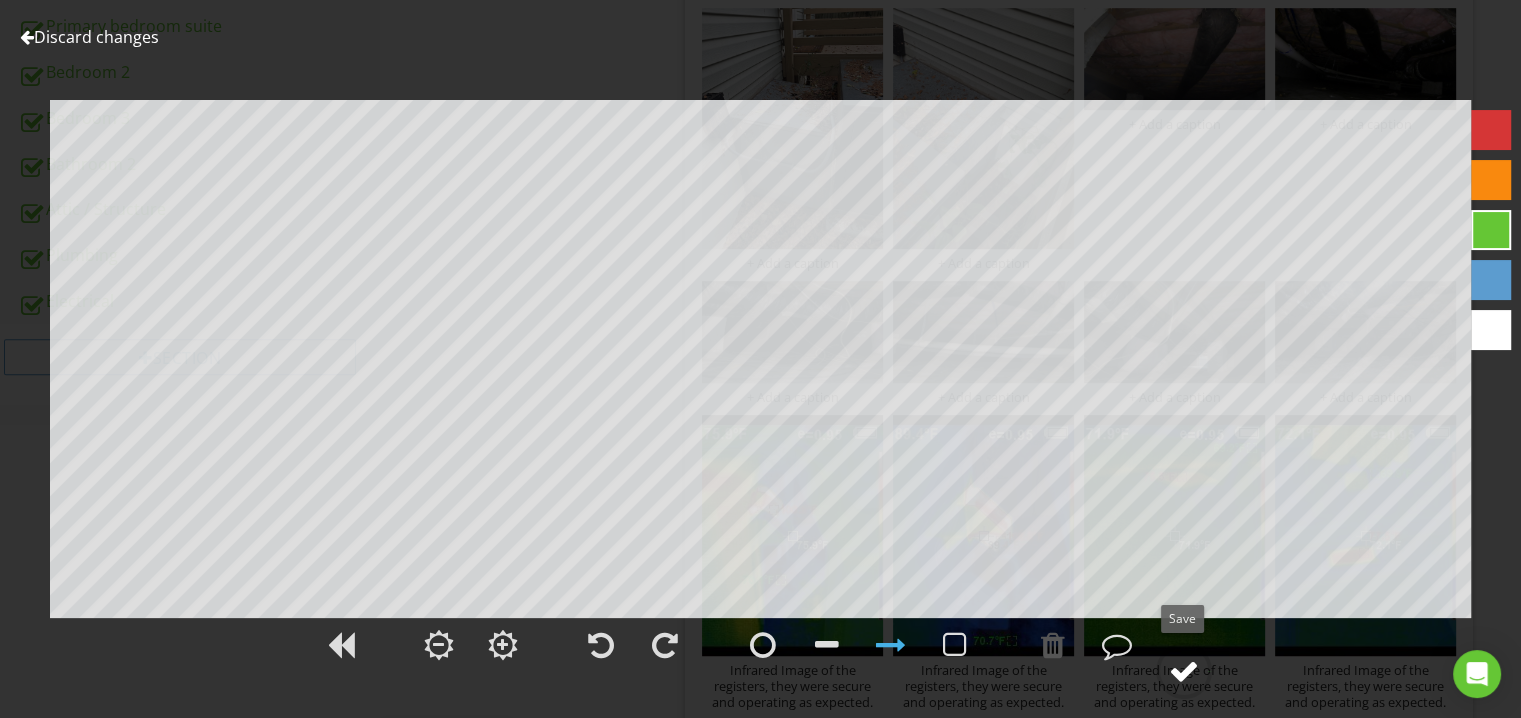 click at bounding box center (1184, 671) 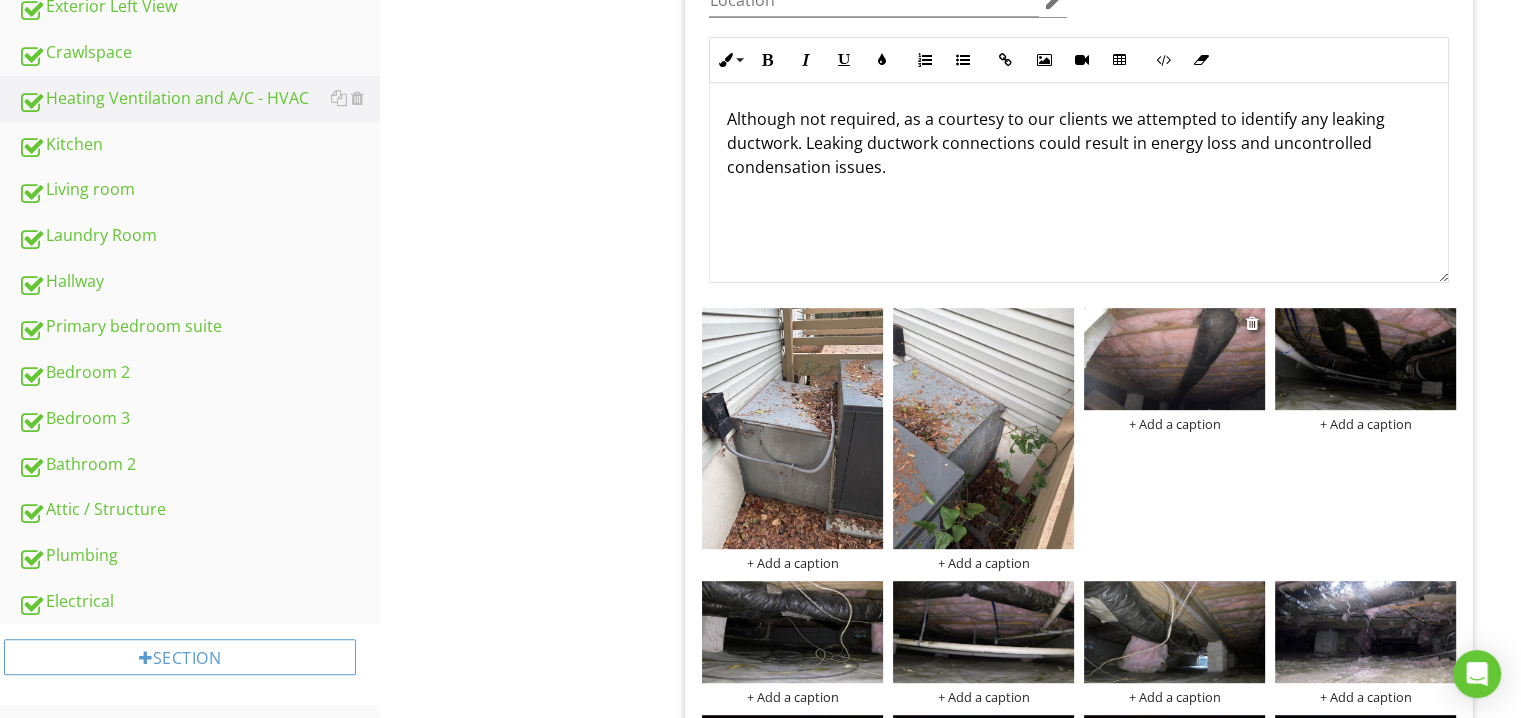 scroll, scrollTop: 600, scrollLeft: 0, axis: vertical 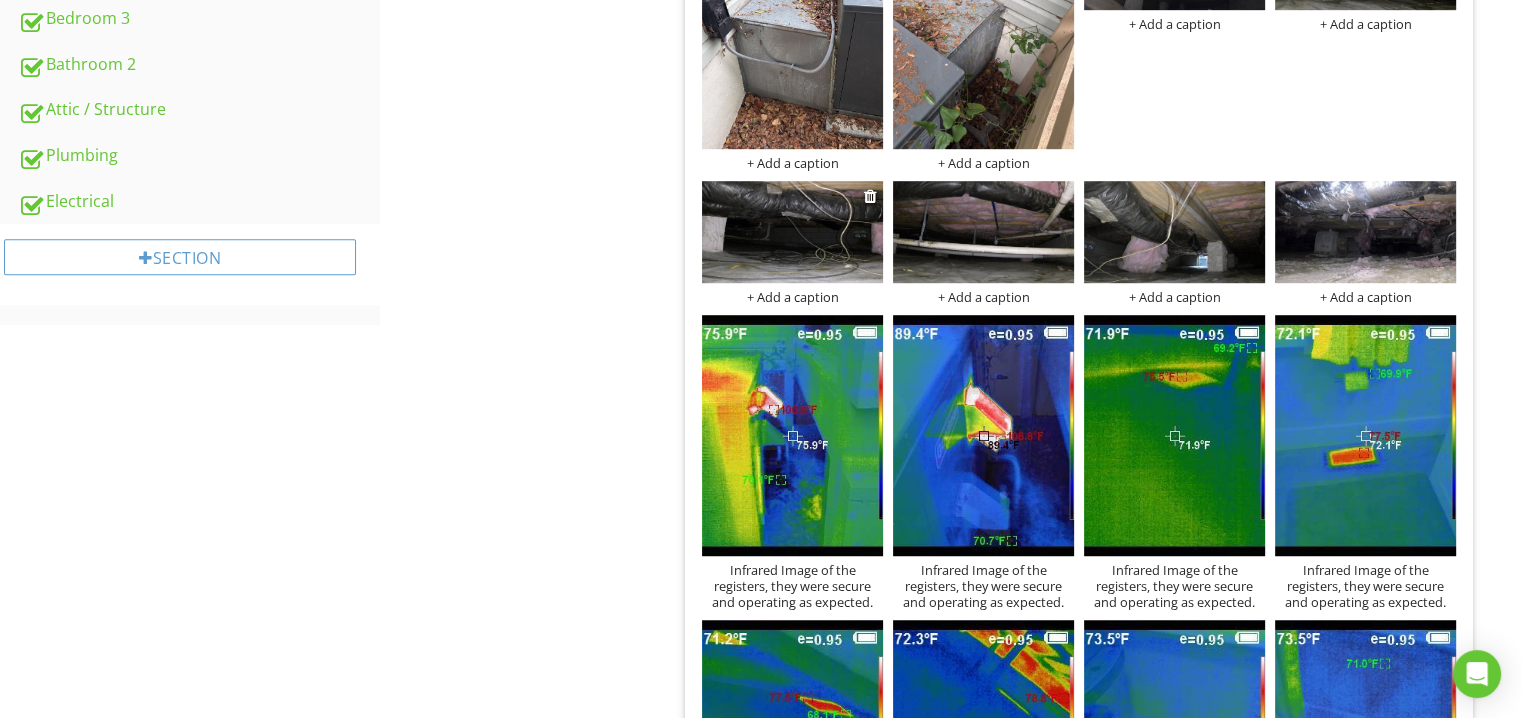 click at bounding box center [792, 232] 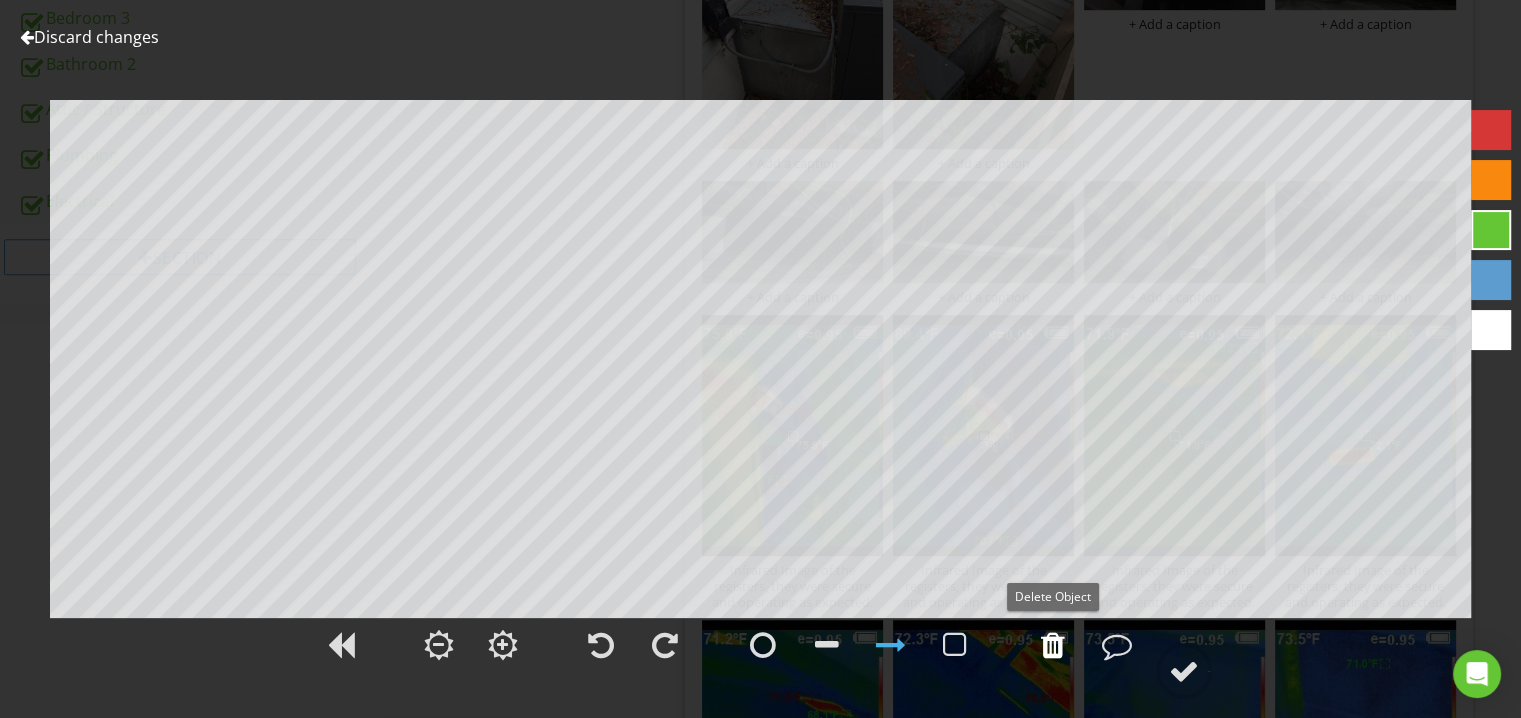 click at bounding box center (1053, 645) 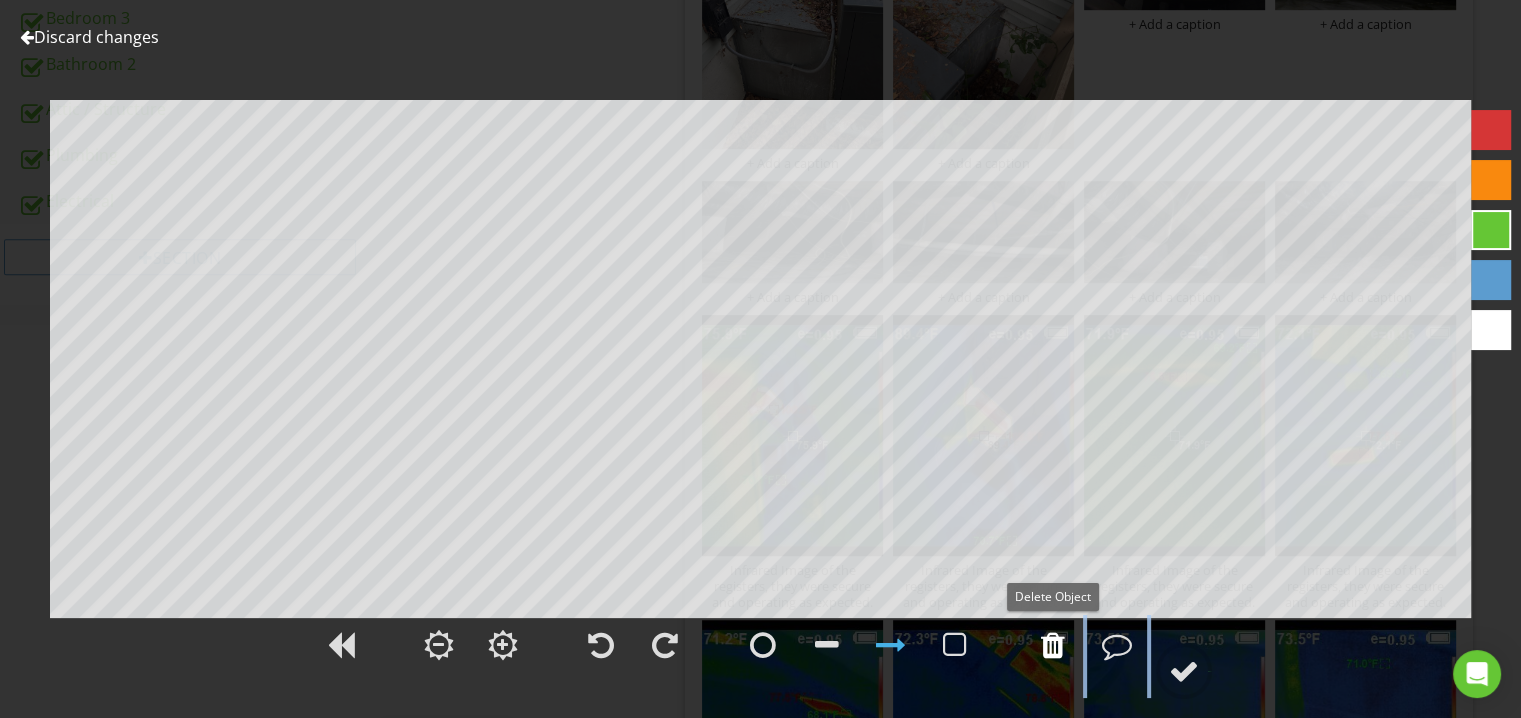 click at bounding box center (1053, 645) 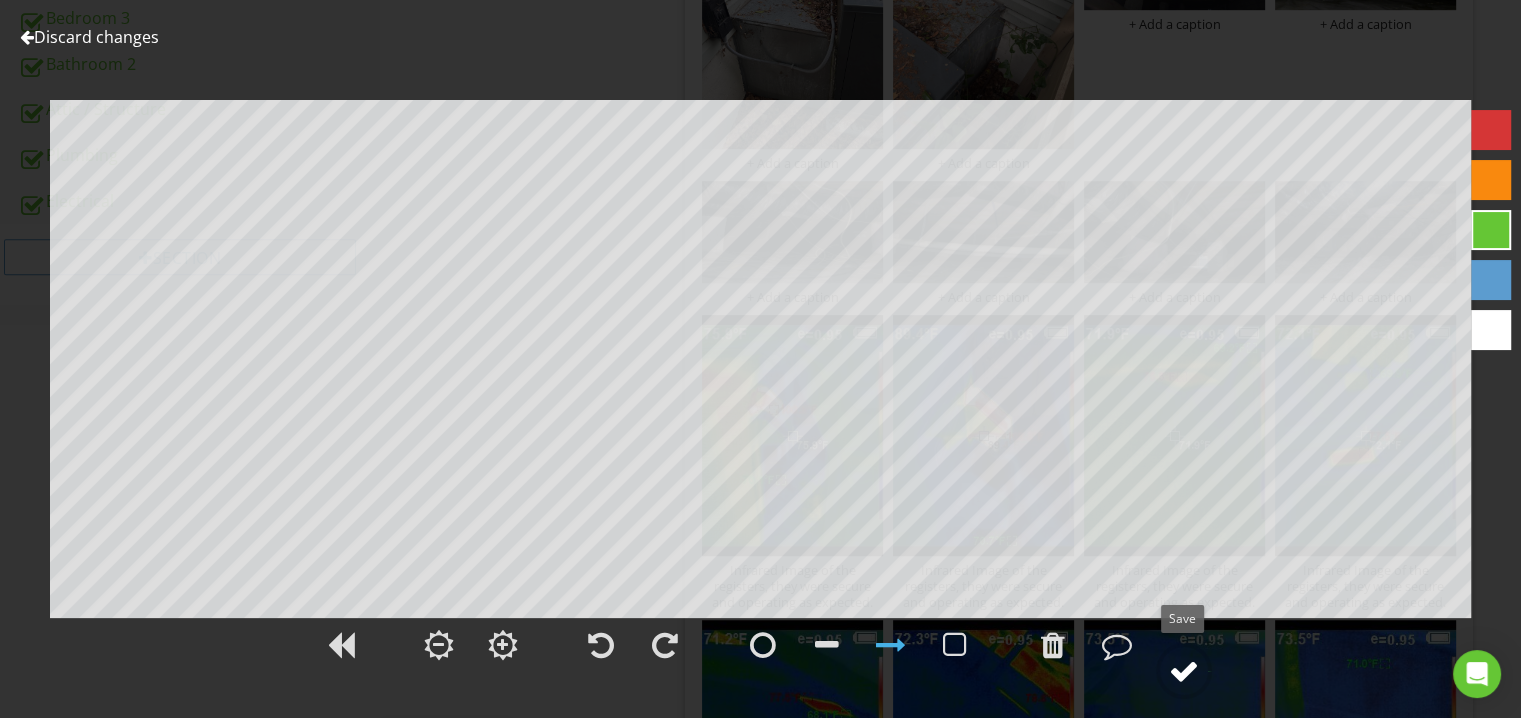 click at bounding box center (1184, 671) 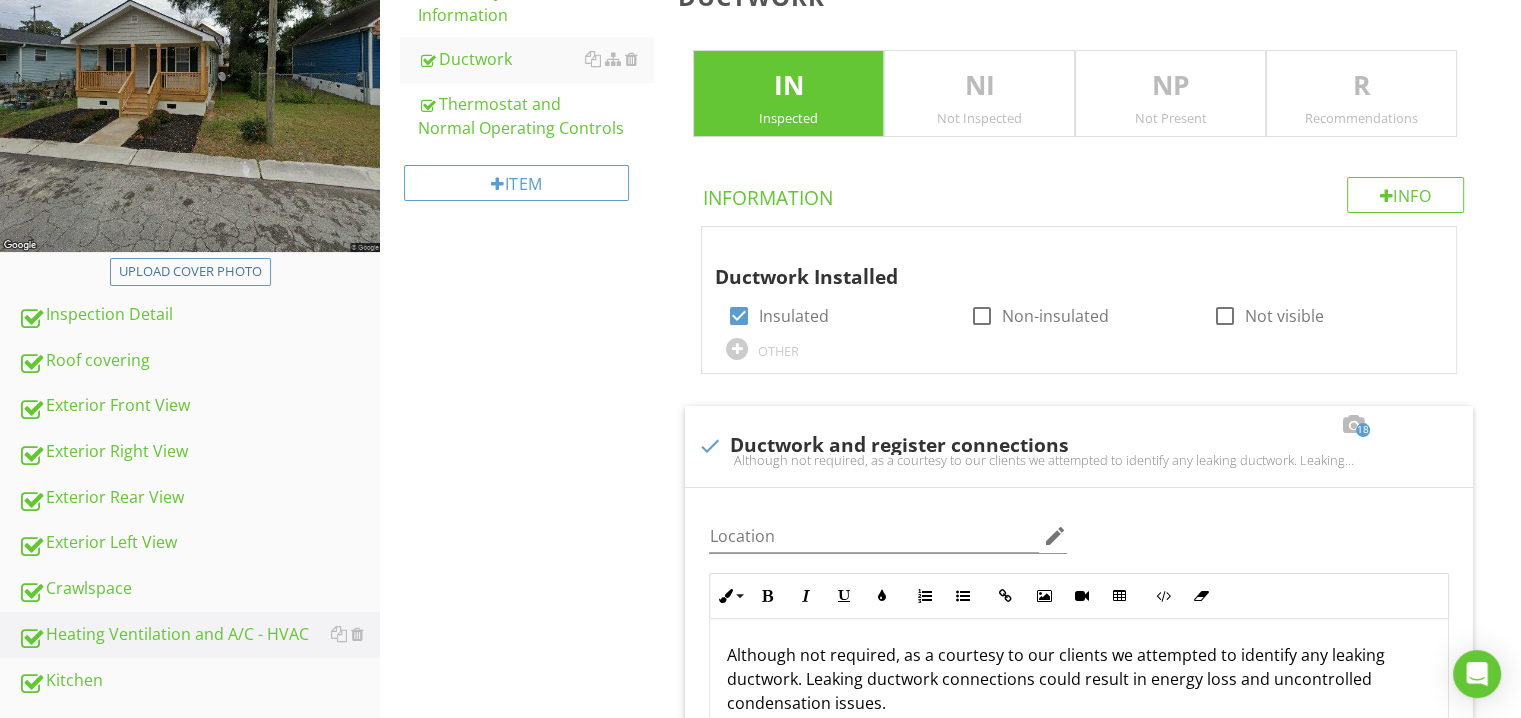 scroll, scrollTop: 0, scrollLeft: 0, axis: both 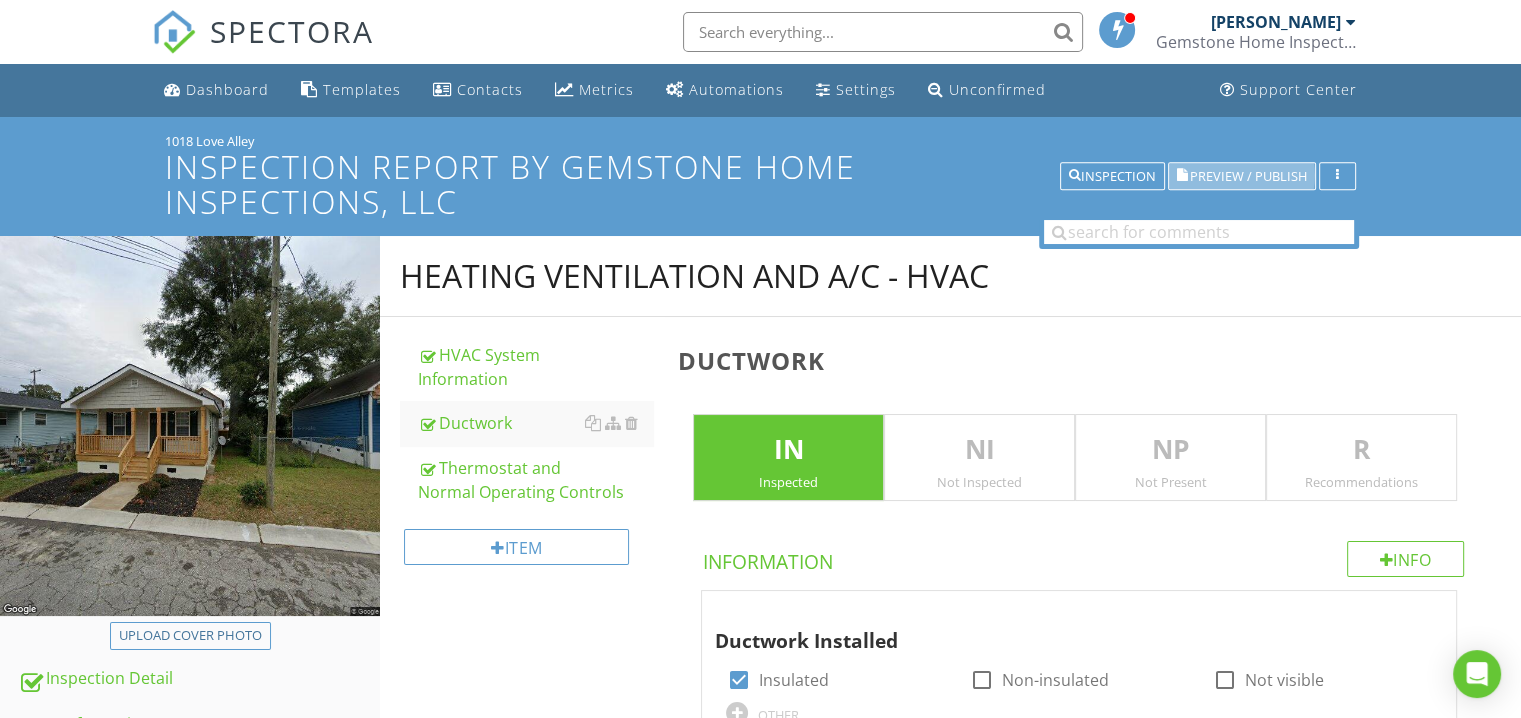 click on "Preview / Publish" at bounding box center [1248, 176] 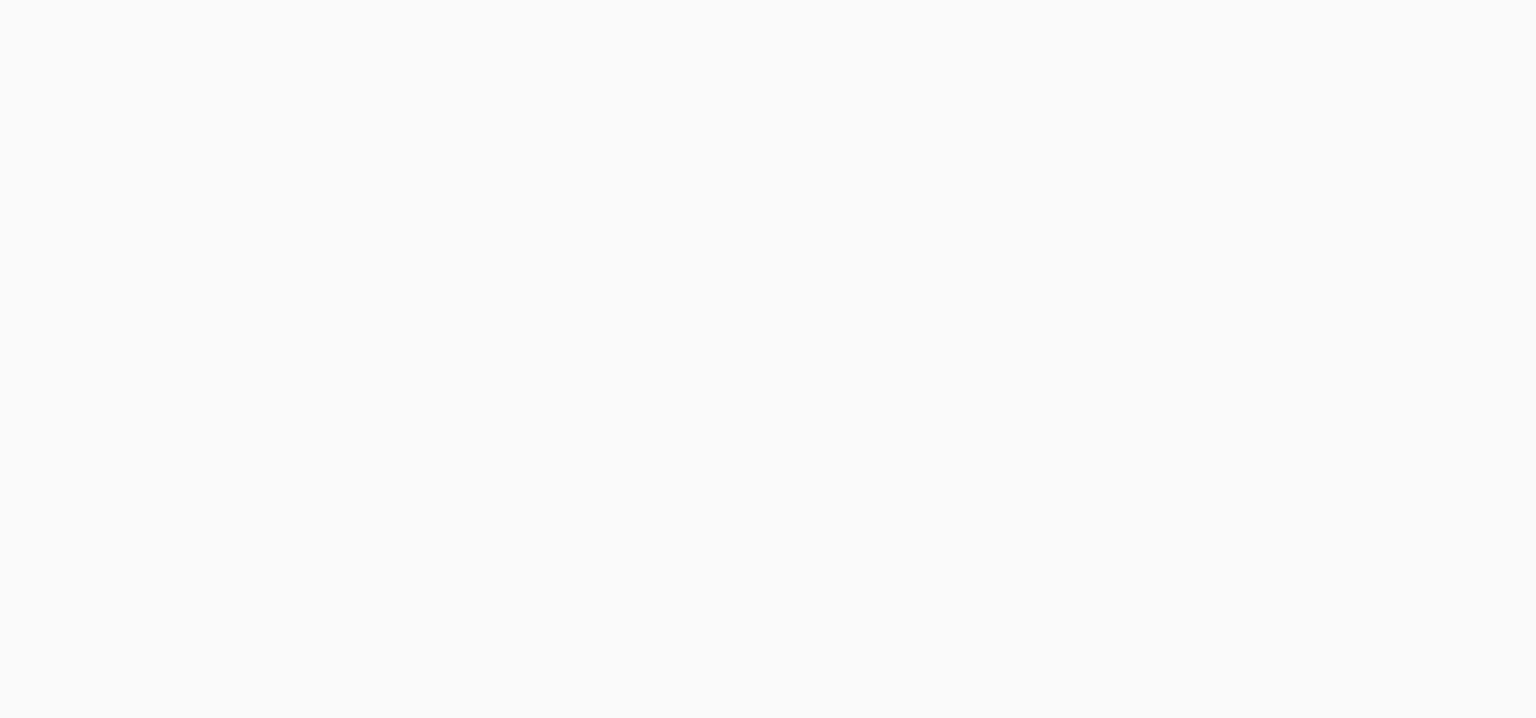 scroll, scrollTop: 0, scrollLeft: 0, axis: both 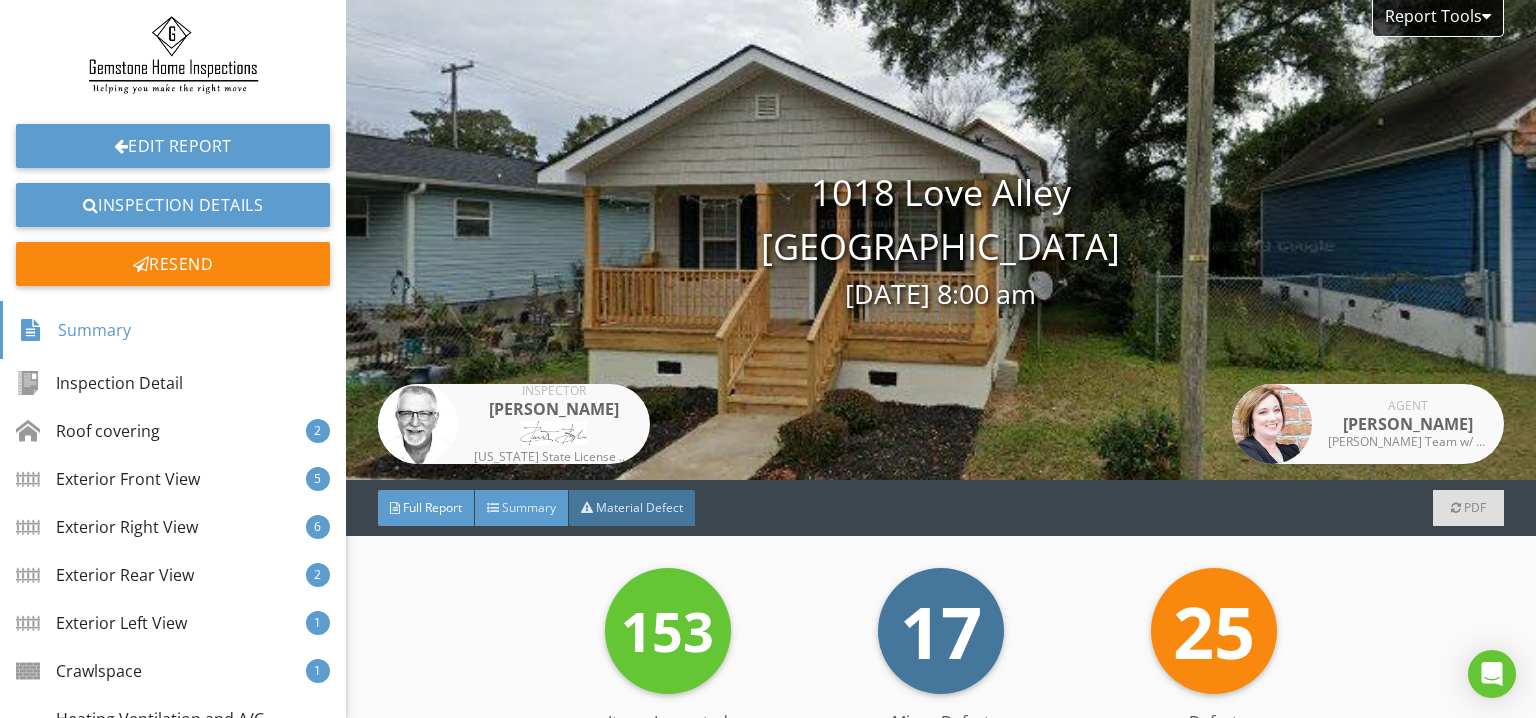 click on "Summary" at bounding box center (529, 507) 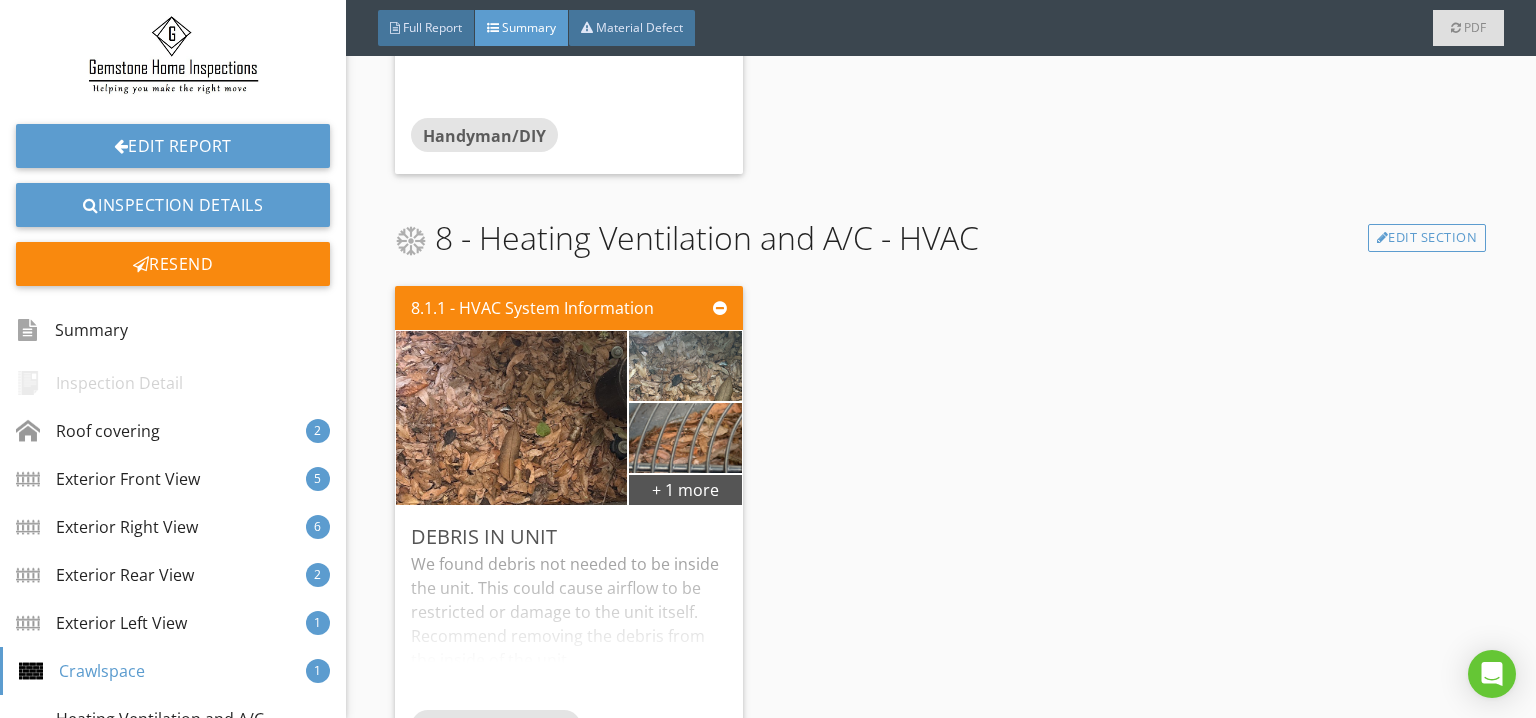 scroll, scrollTop: 5000, scrollLeft: 0, axis: vertical 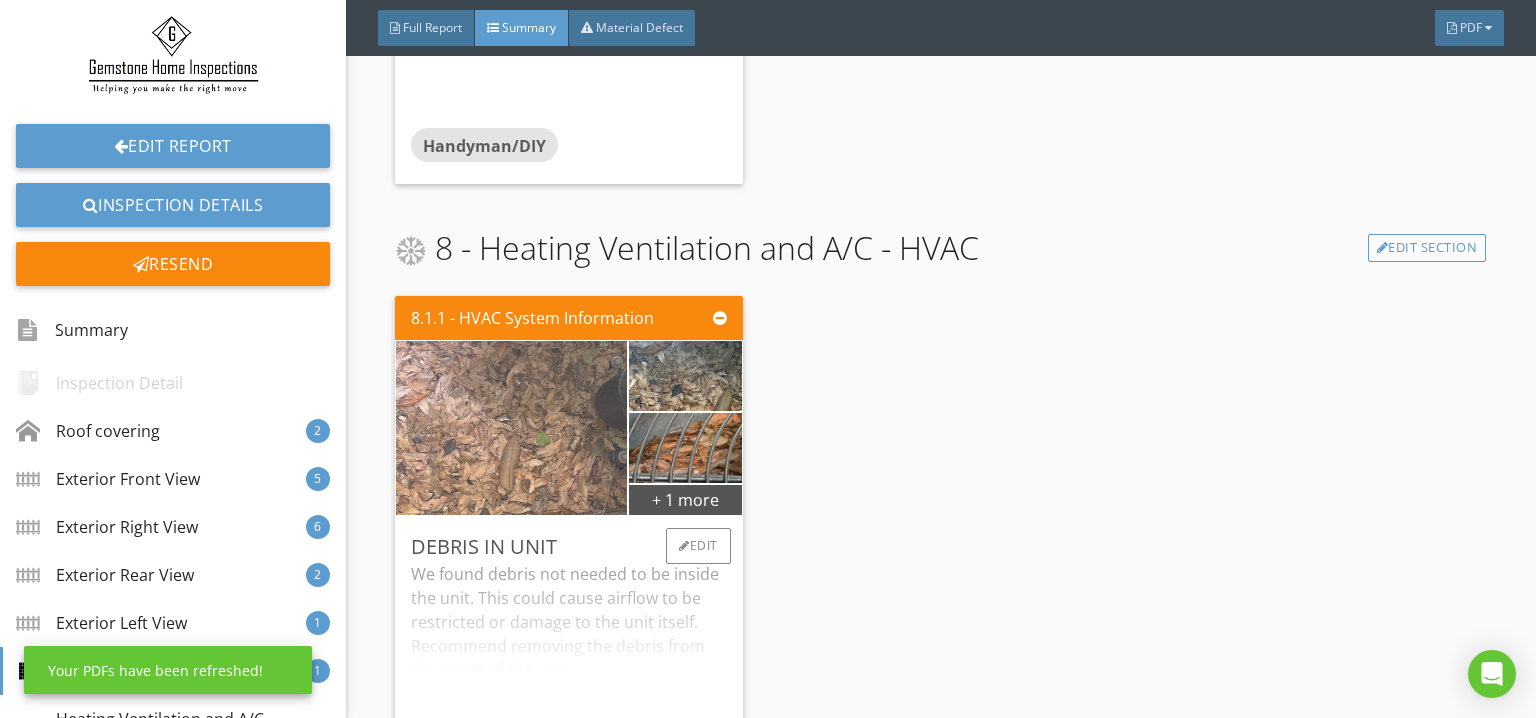click at bounding box center (511, 428) 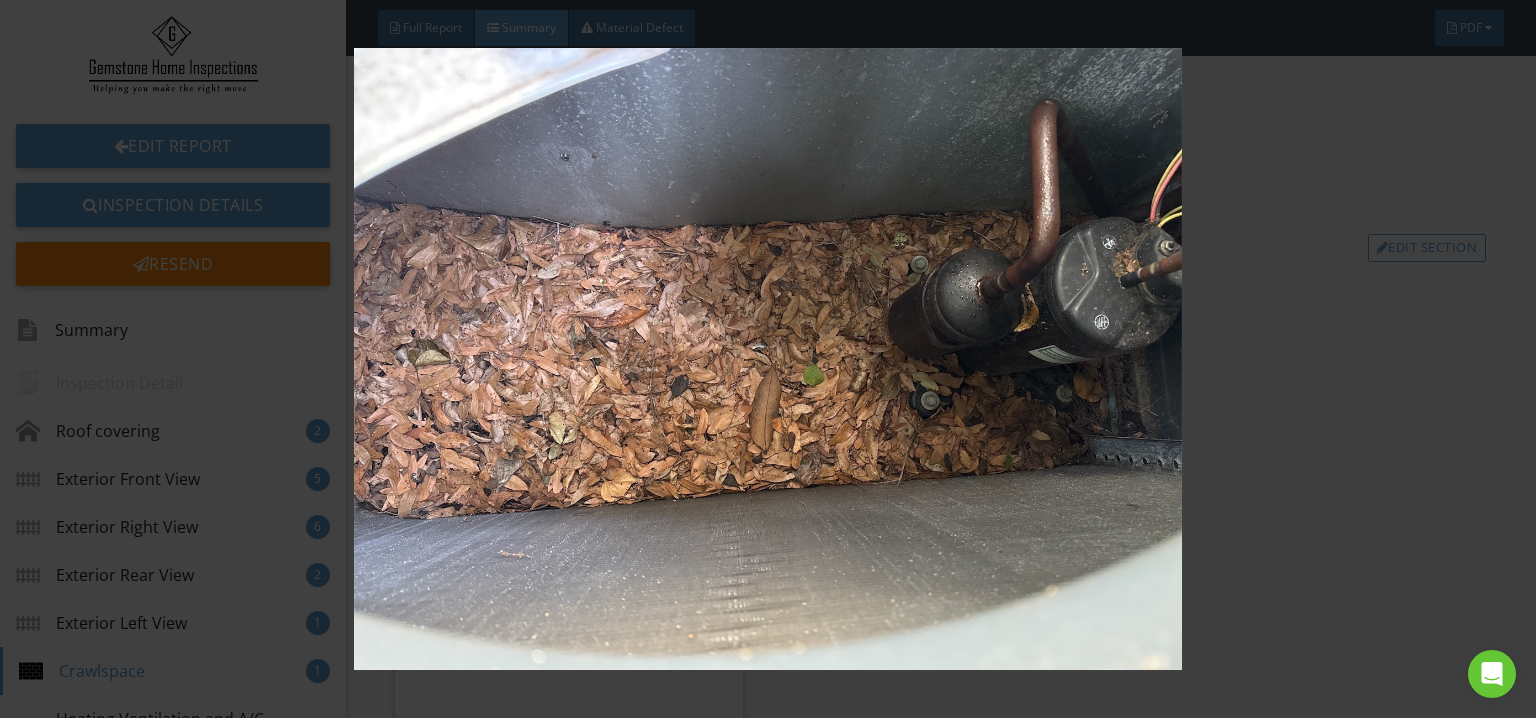 click at bounding box center (768, 358) 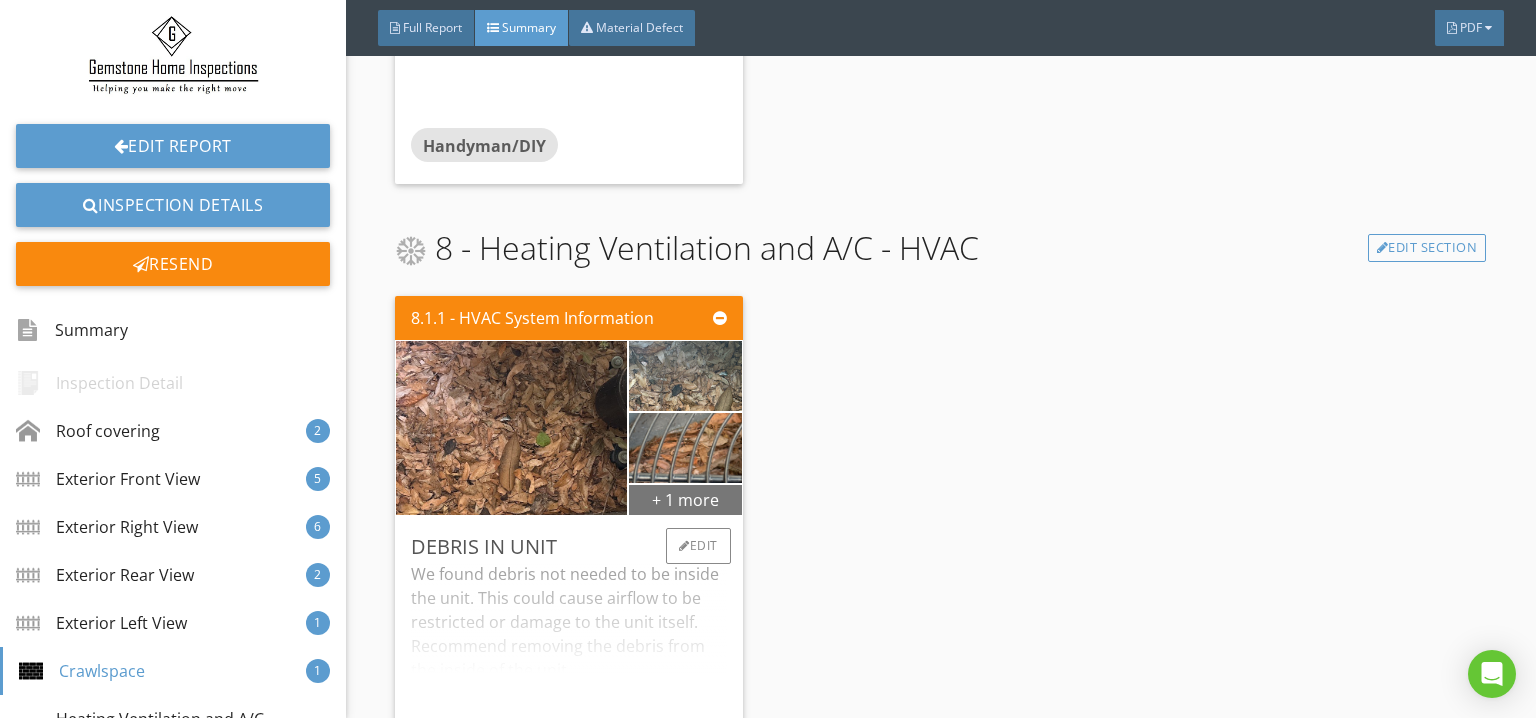 click on "+ 1 more" at bounding box center (685, 499) 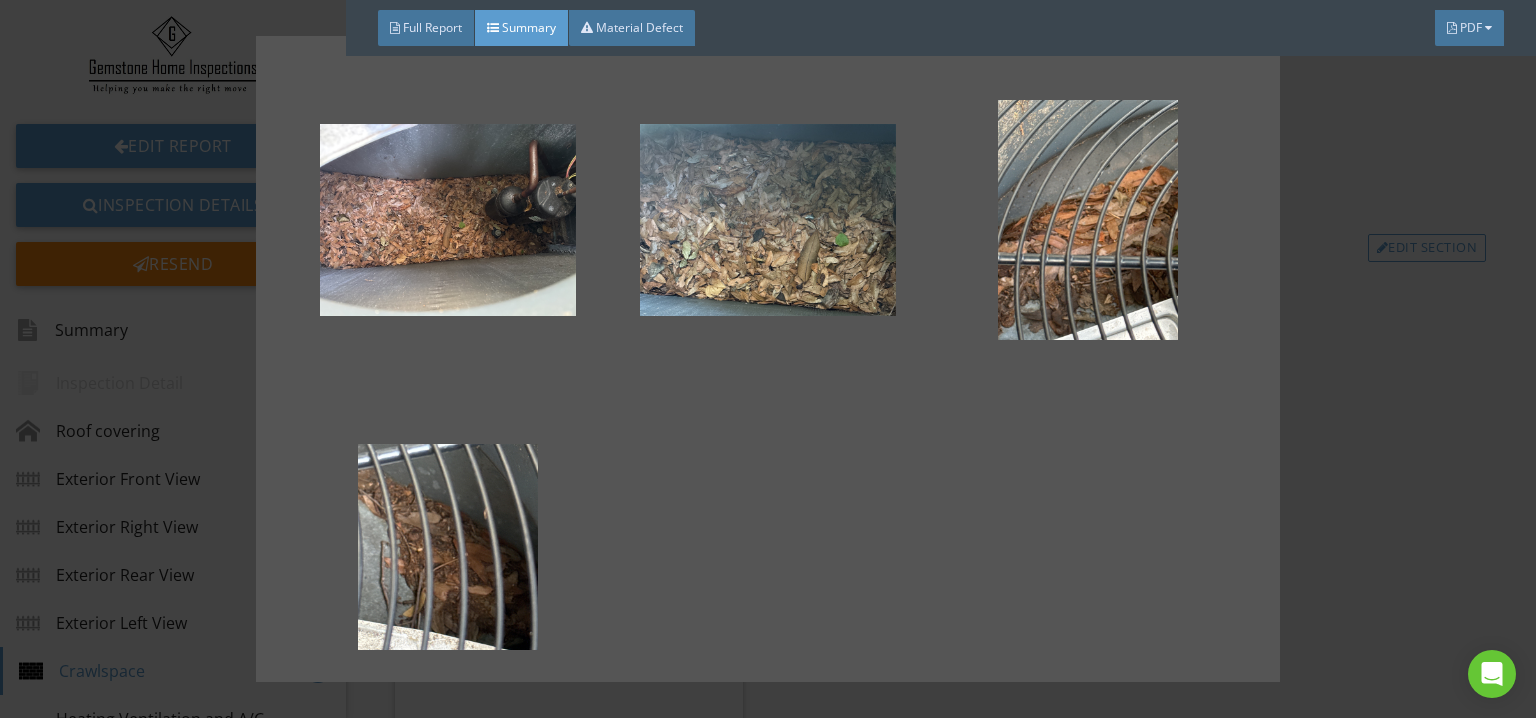 click at bounding box center (768, 359) 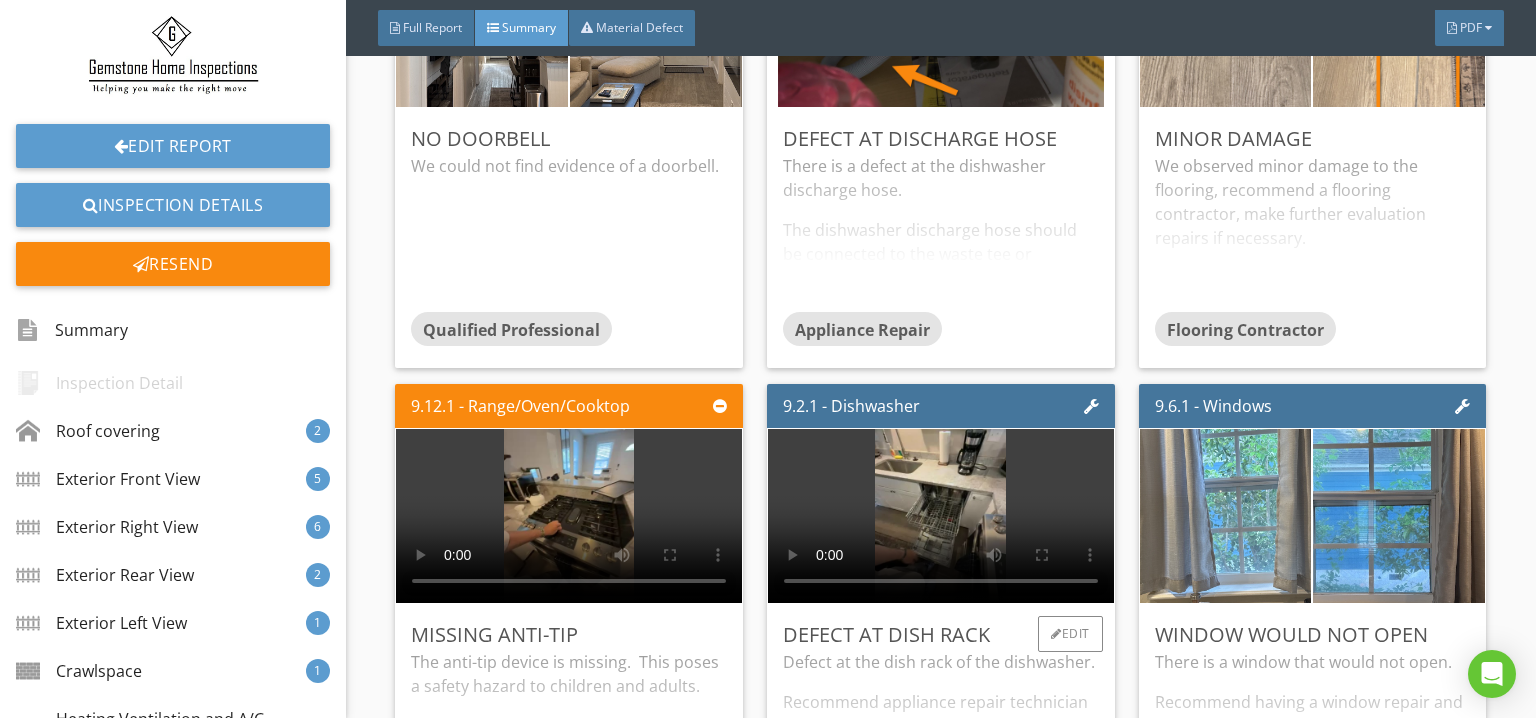 scroll, scrollTop: 6000, scrollLeft: 0, axis: vertical 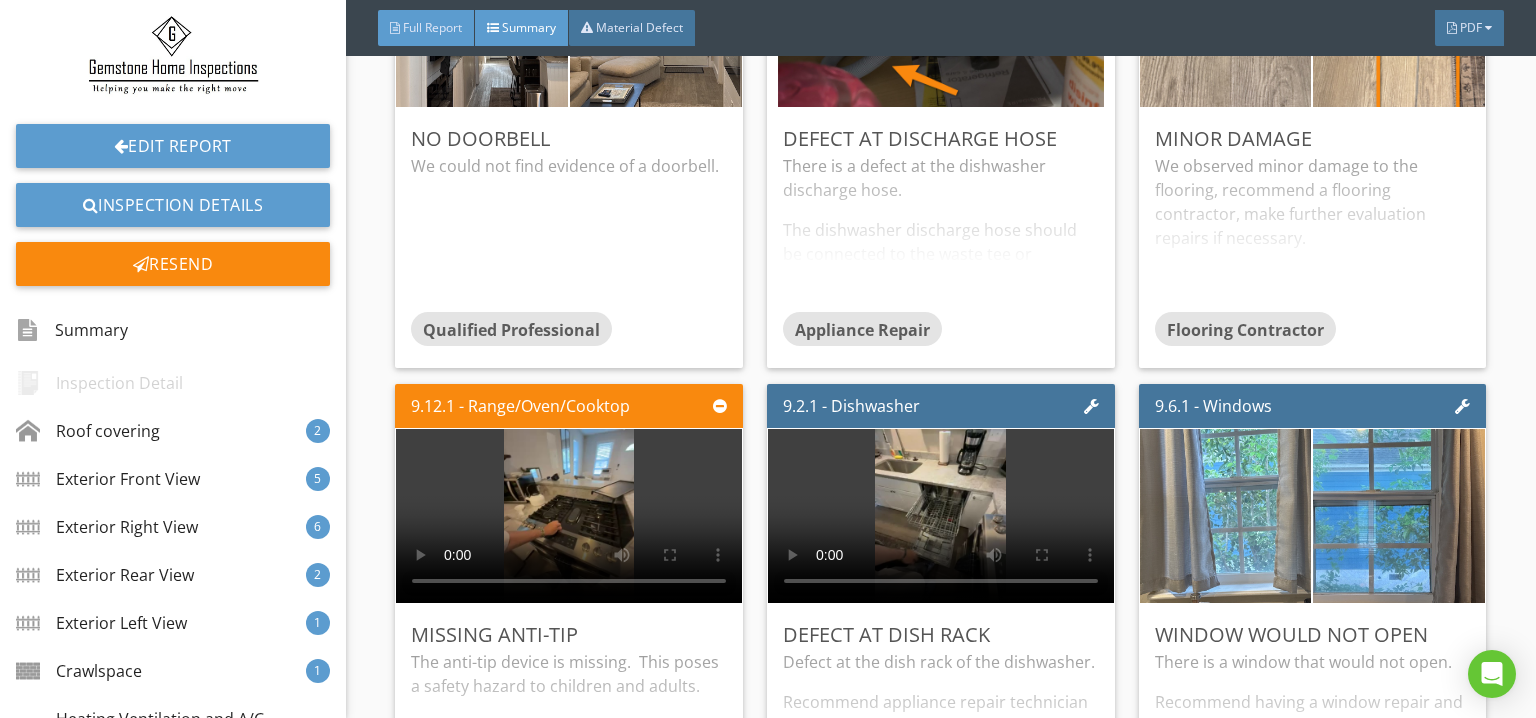 click on "Full Report" at bounding box center (426, 28) 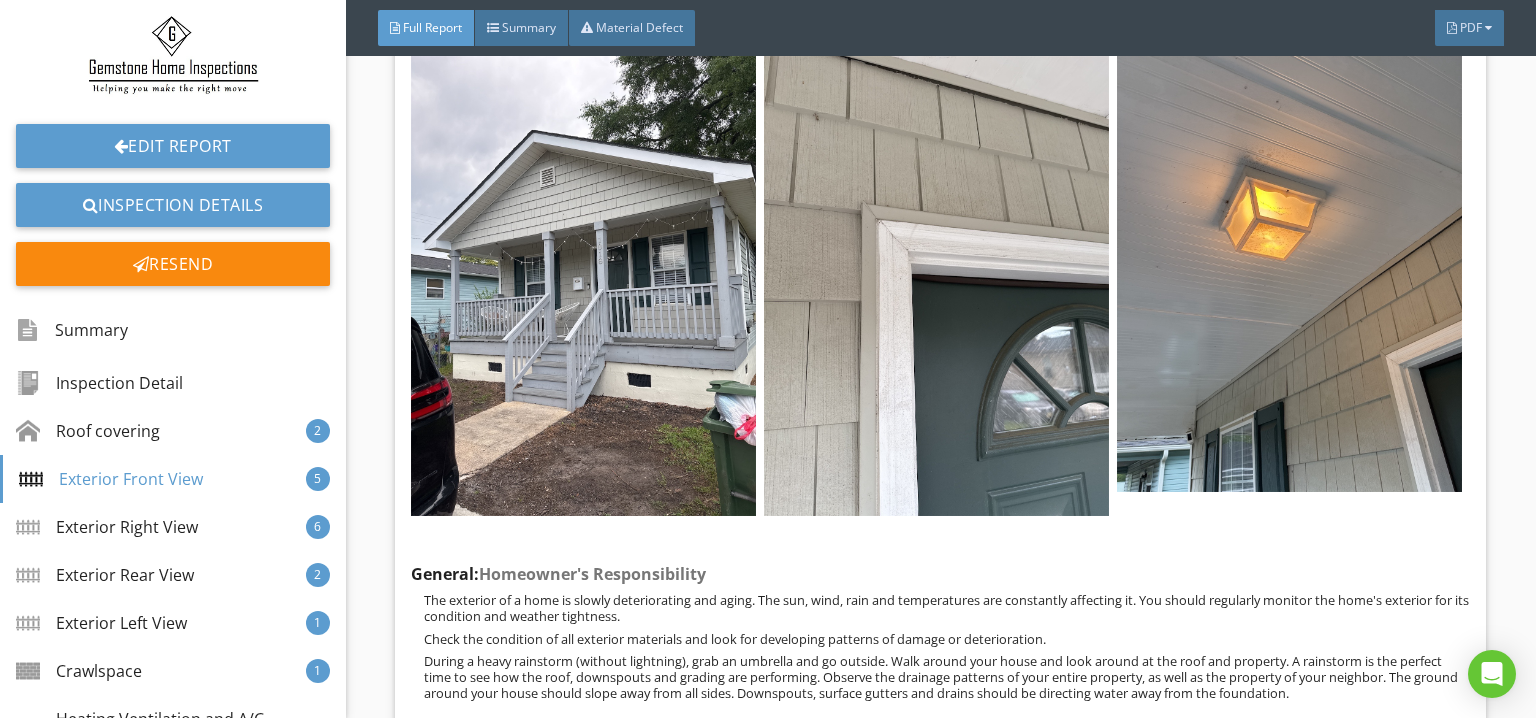 scroll, scrollTop: 6589, scrollLeft: 0, axis: vertical 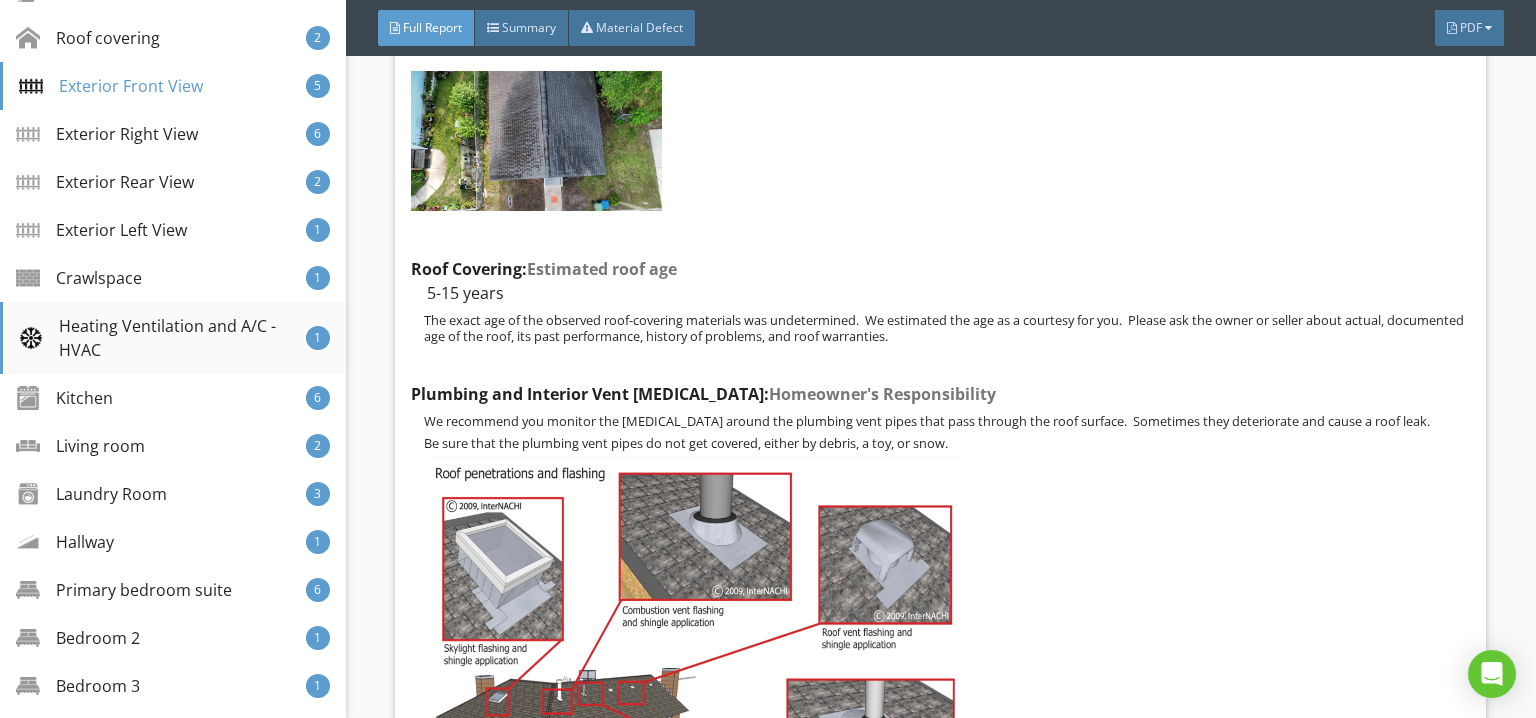 click on "Heating Ventilation and A/C - HVAC" at bounding box center (162, 338) 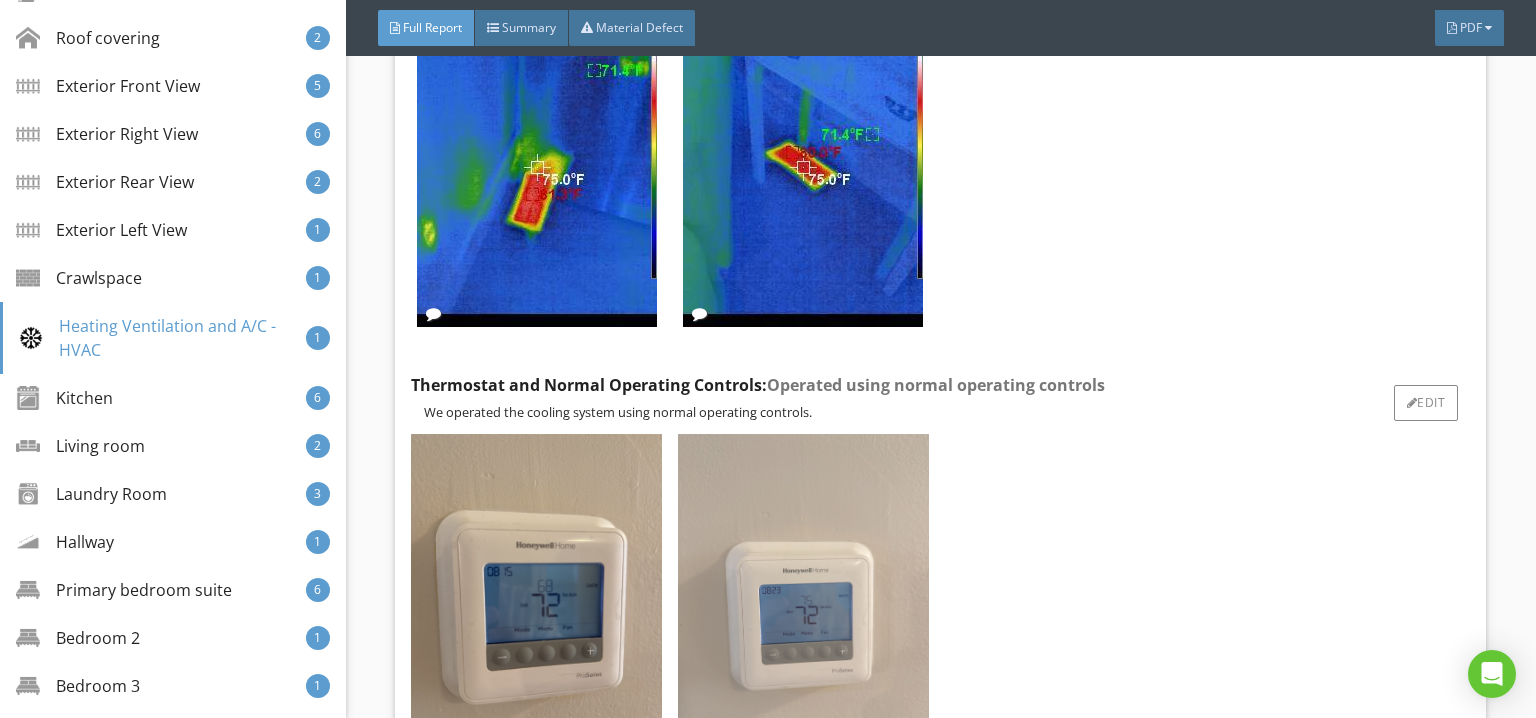 scroll, scrollTop: 46920, scrollLeft: 0, axis: vertical 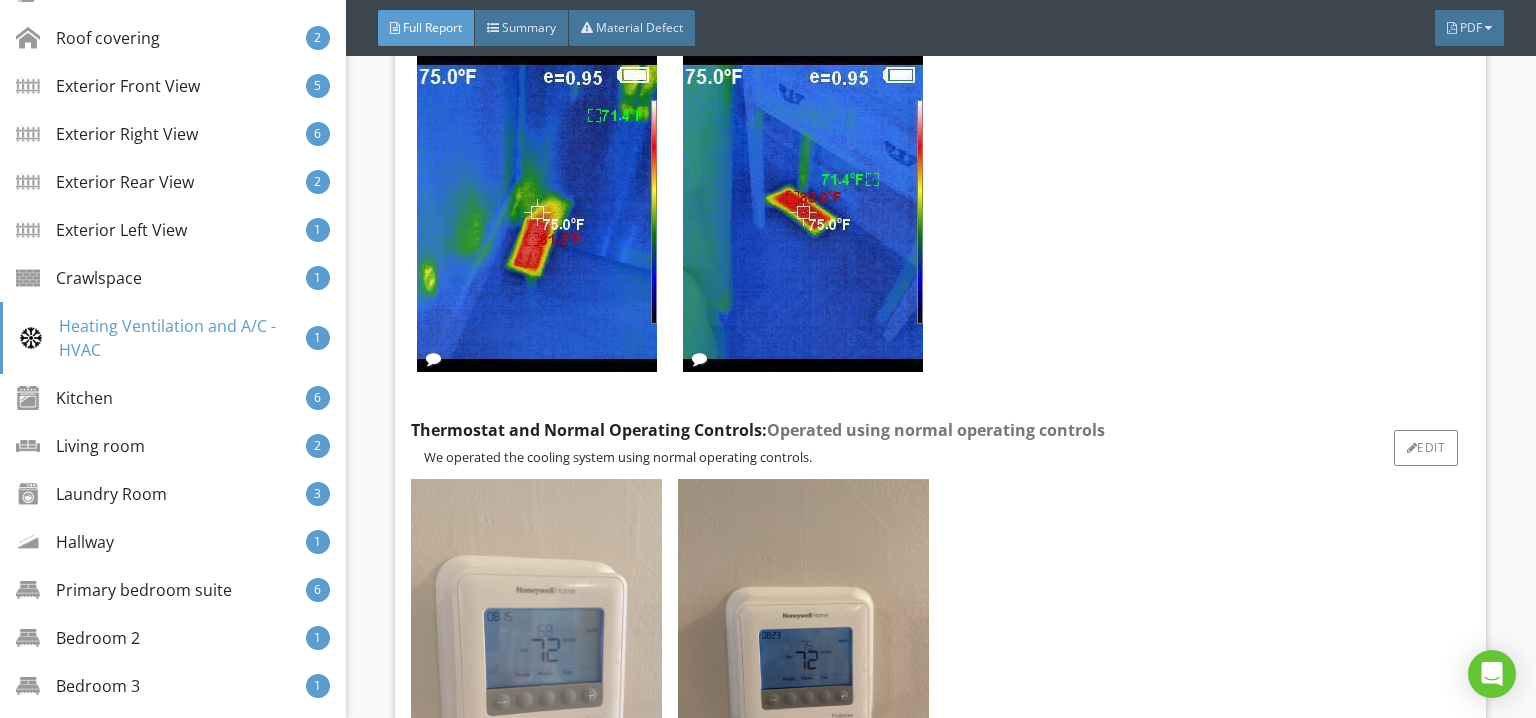 click at bounding box center [536, 646] 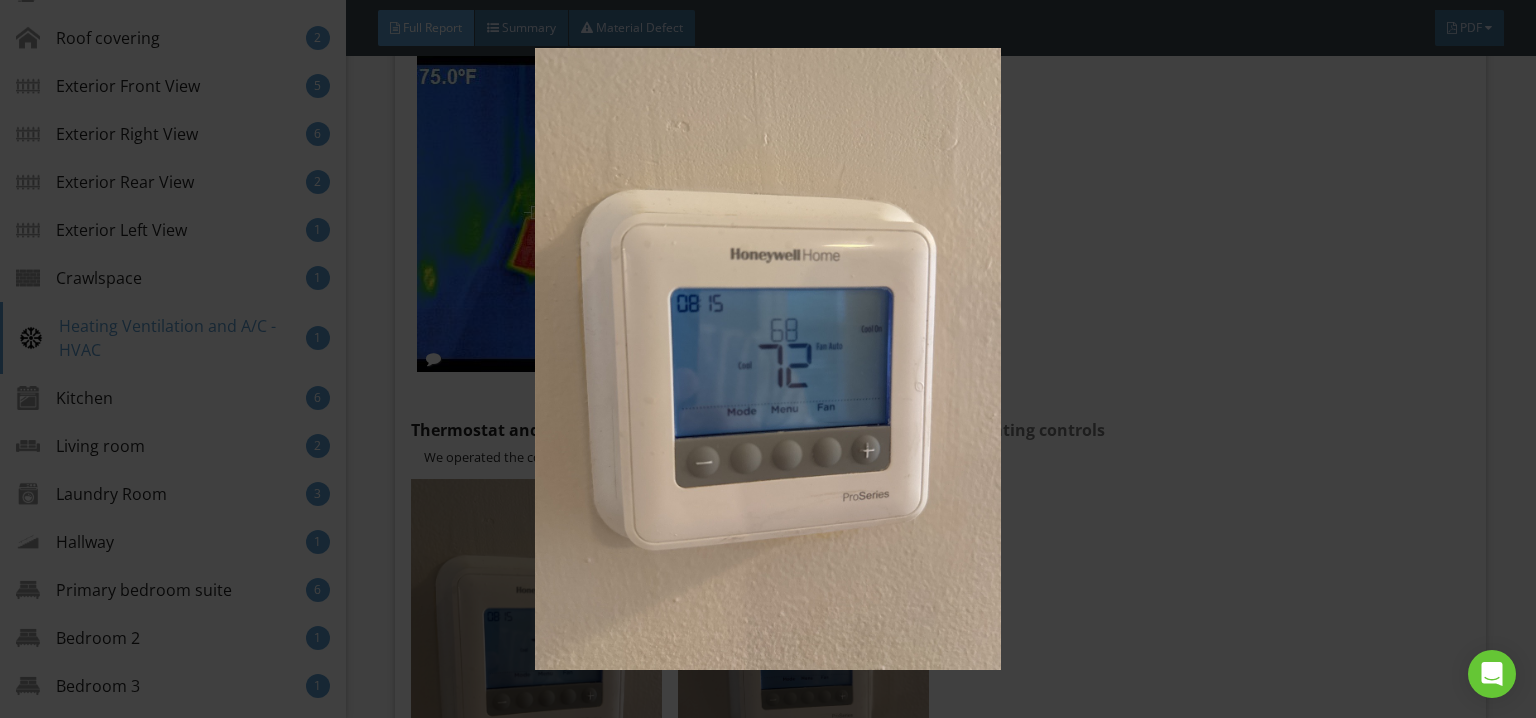 click at bounding box center [768, 358] 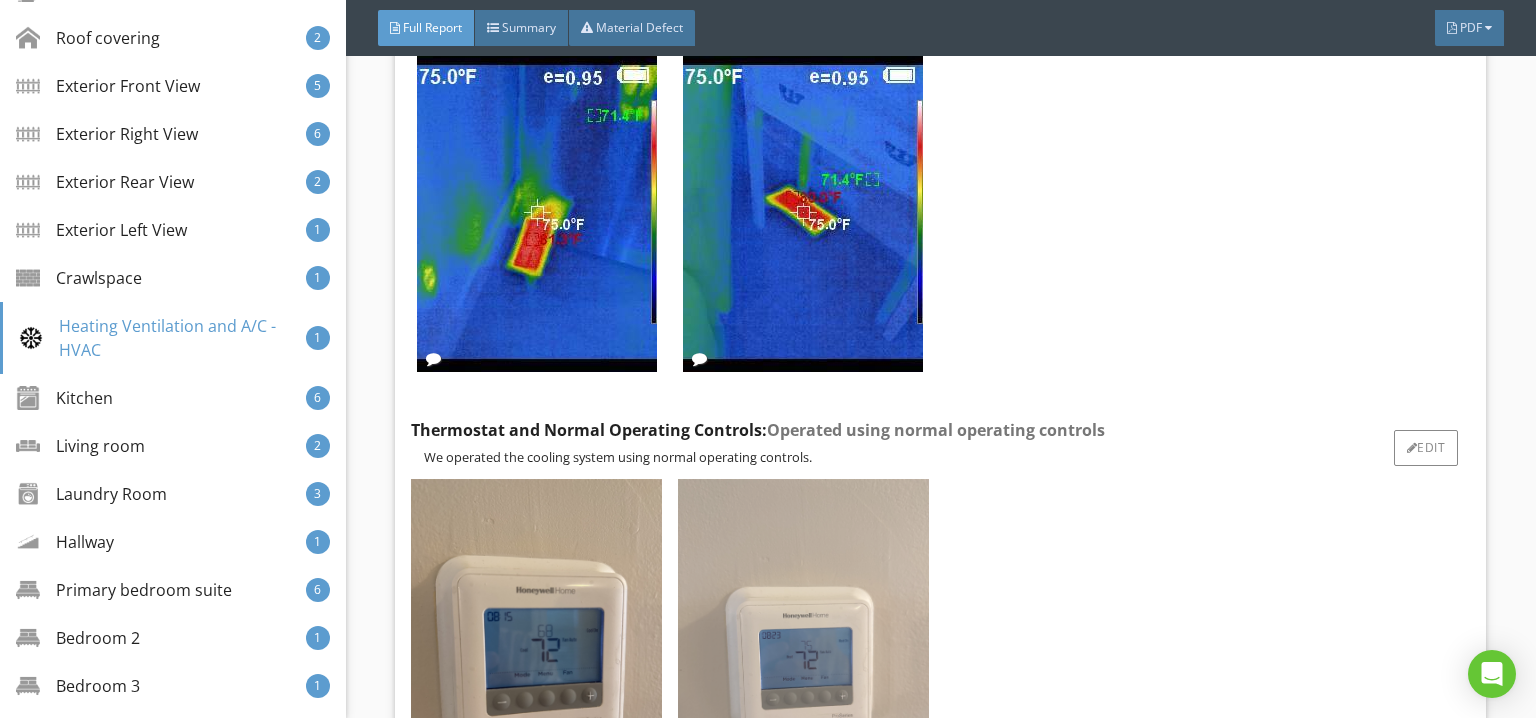 click at bounding box center [803, 646] 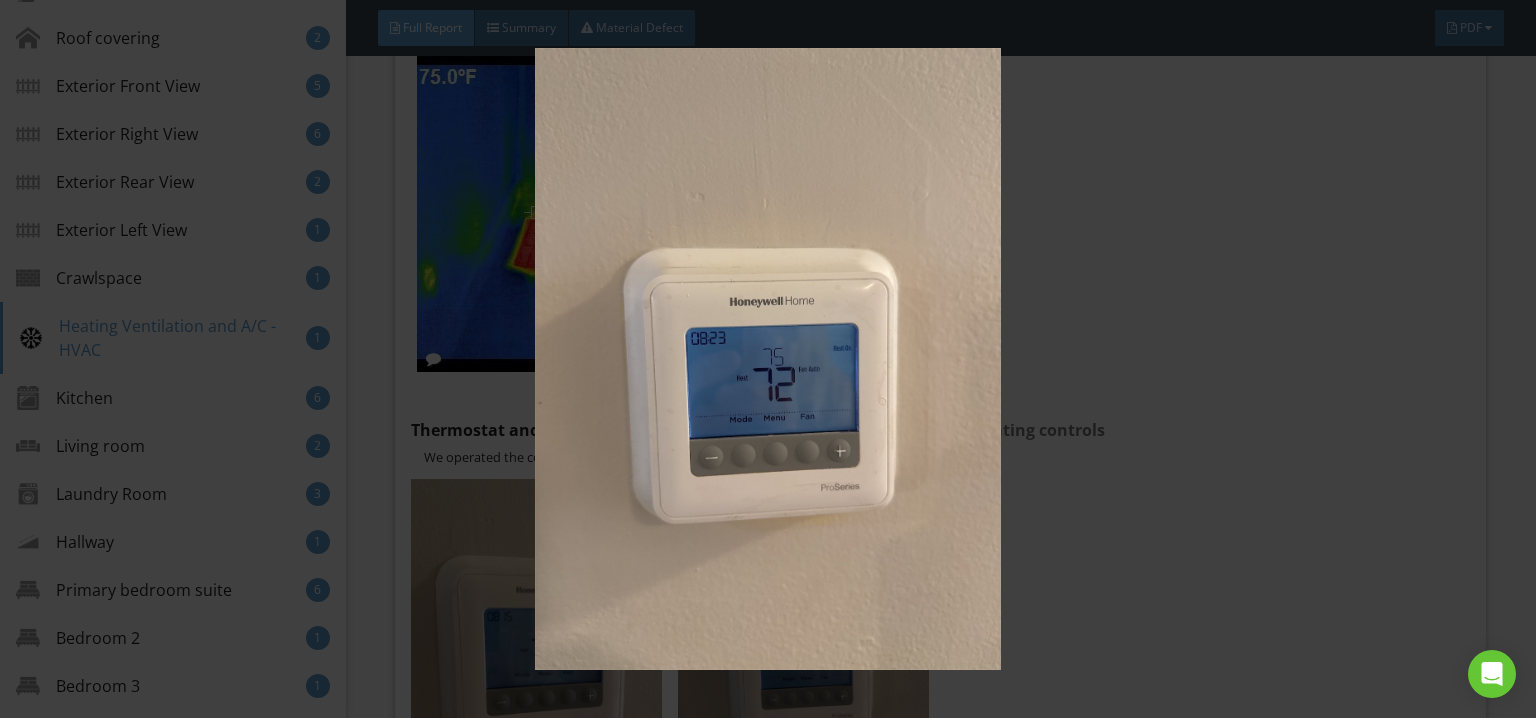 click at bounding box center [768, 358] 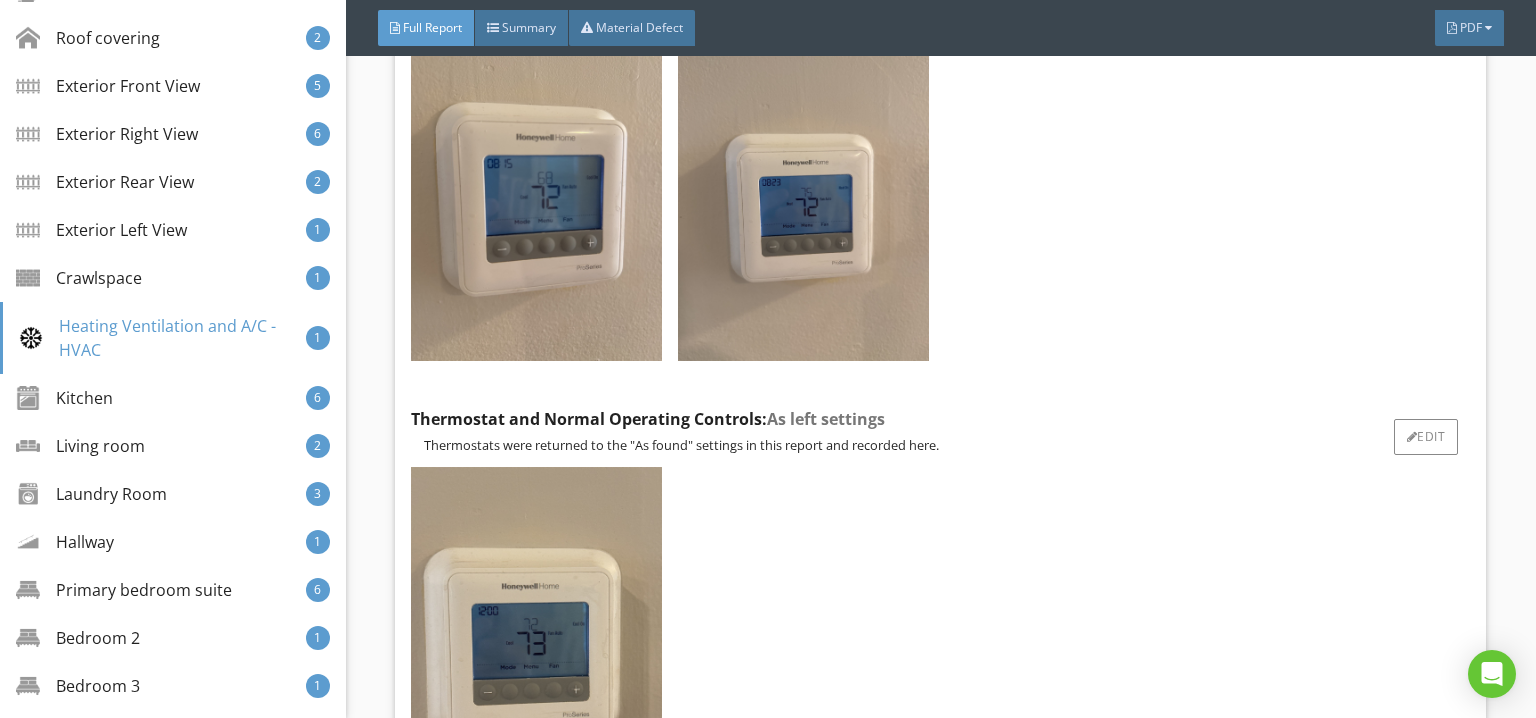 scroll, scrollTop: 47420, scrollLeft: 0, axis: vertical 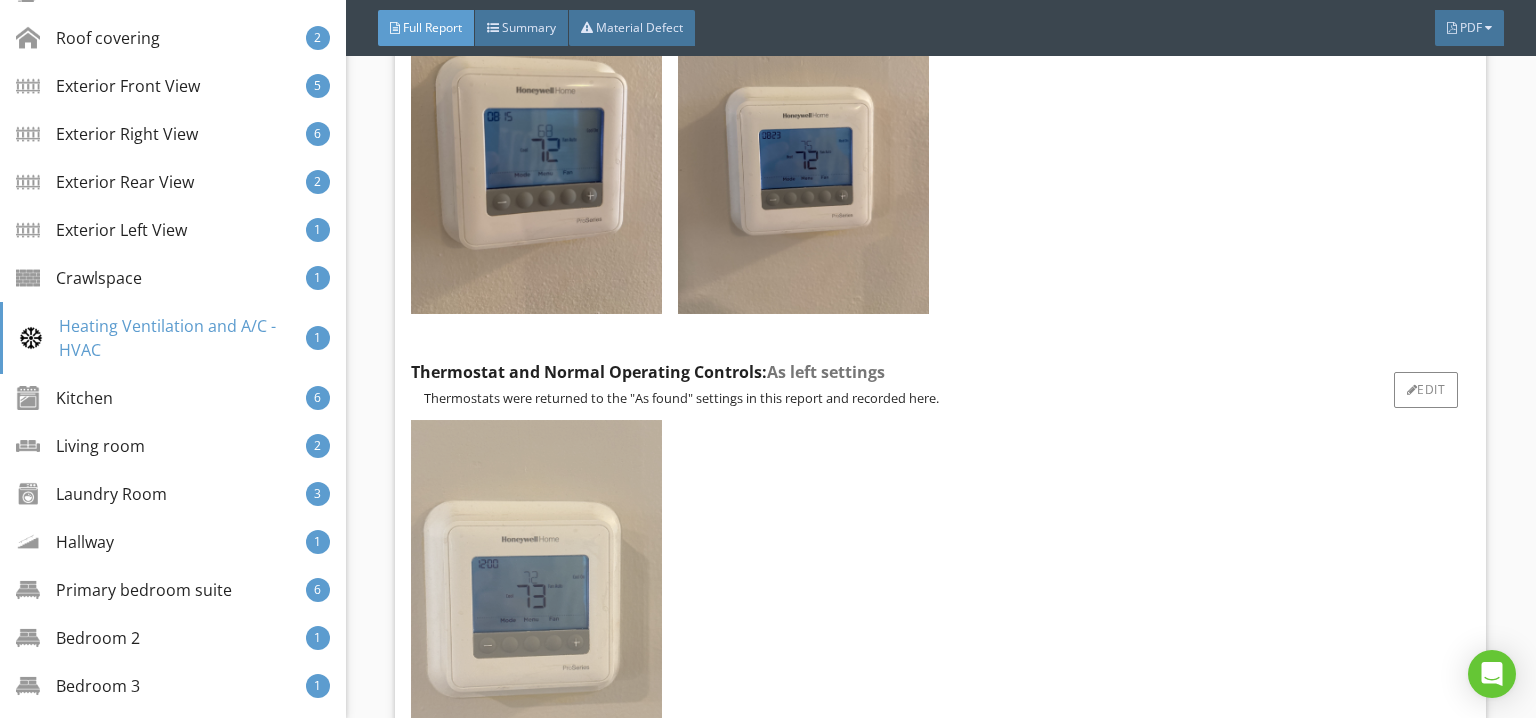 click at bounding box center (536, 587) 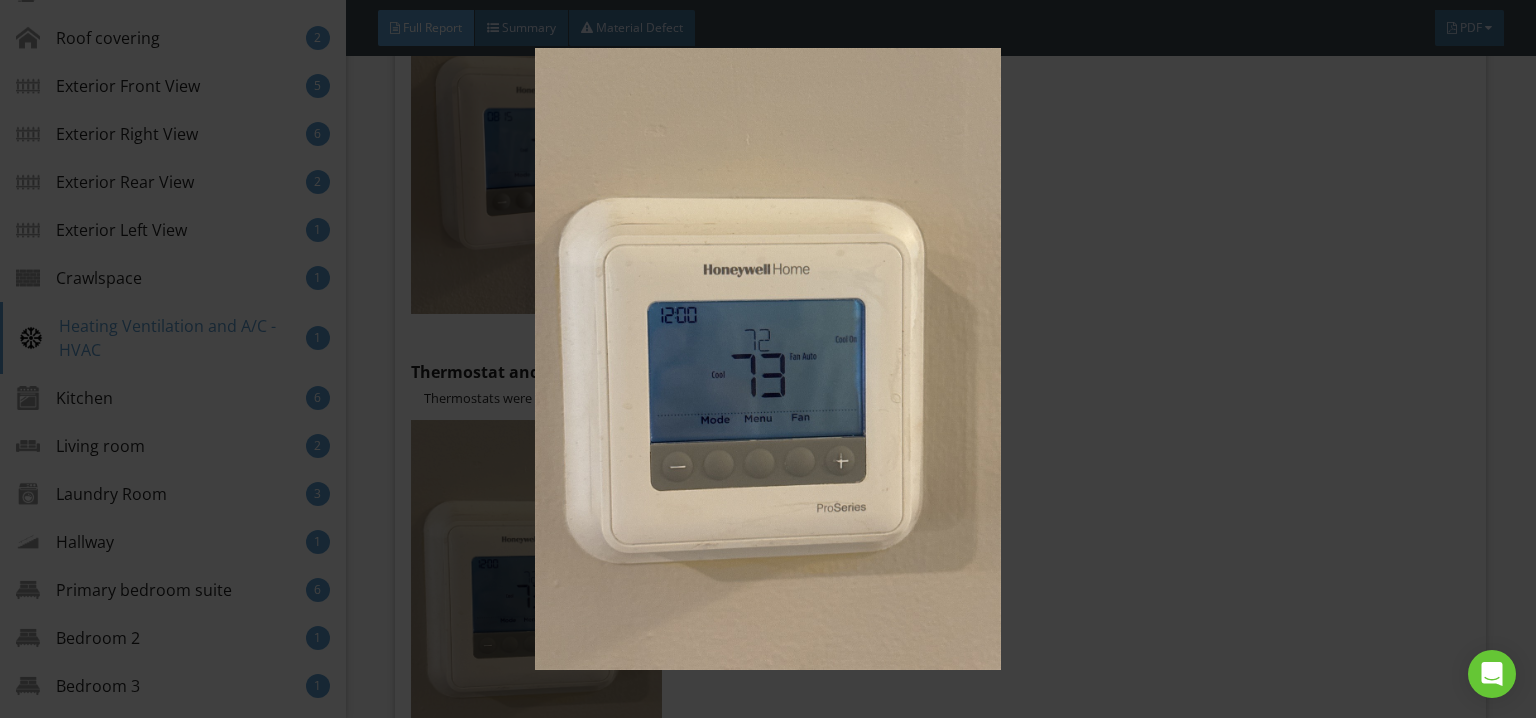 click at bounding box center (768, 358) 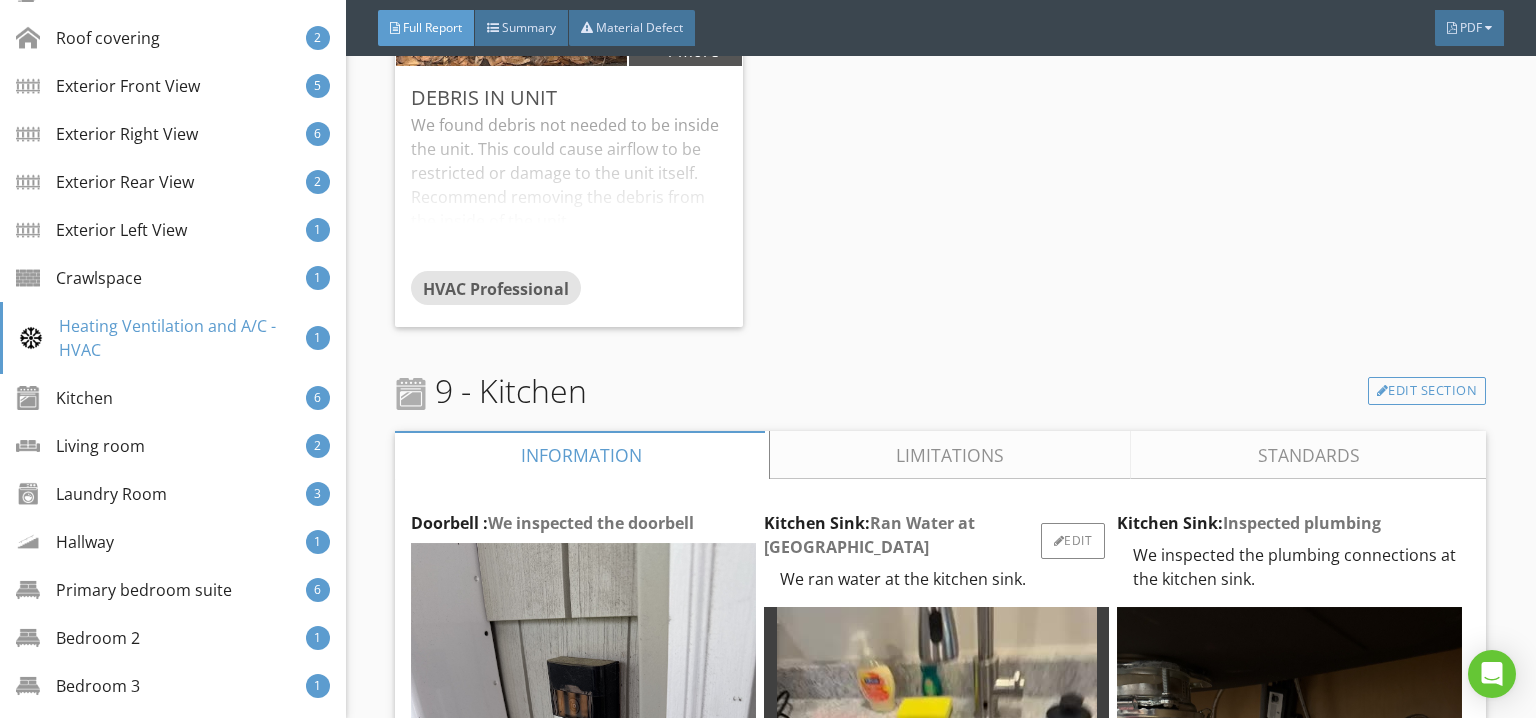 scroll, scrollTop: 48420, scrollLeft: 0, axis: vertical 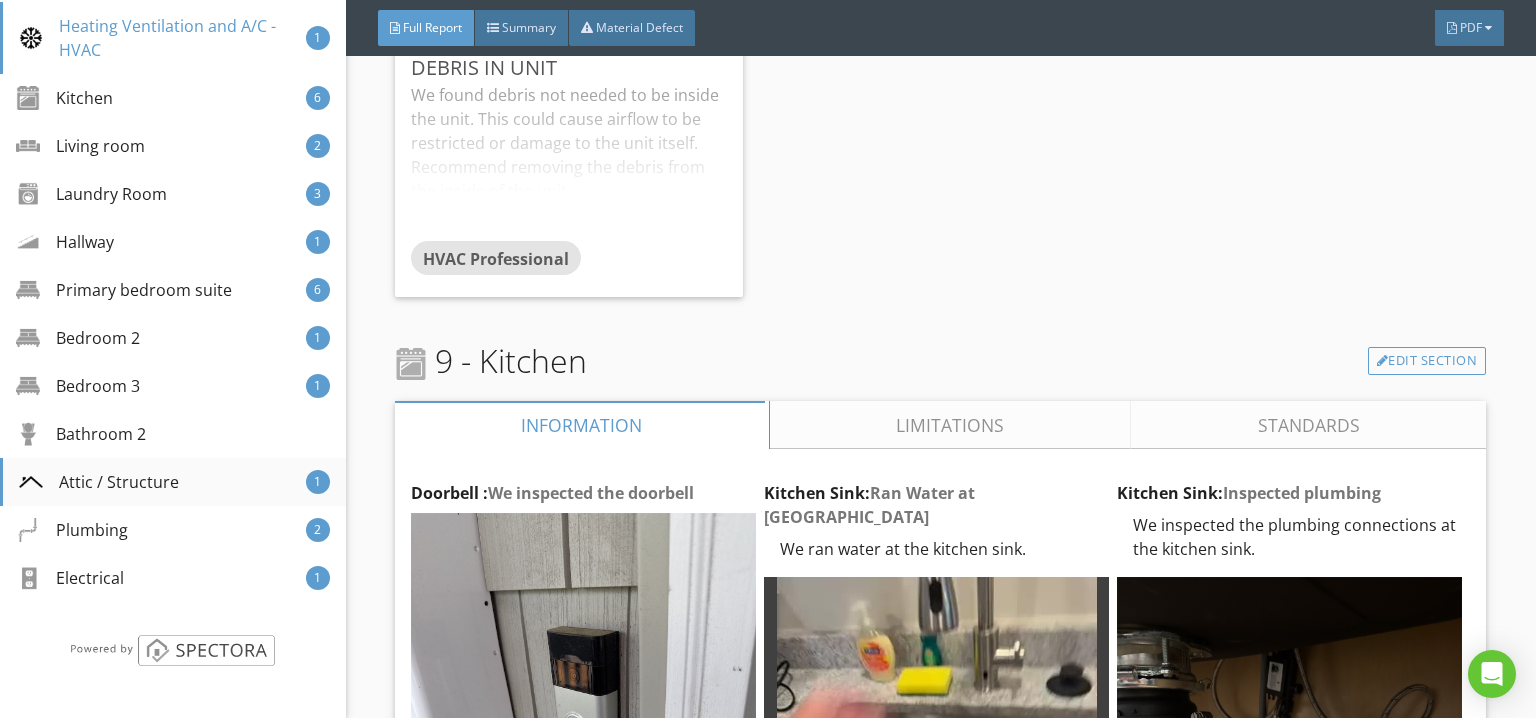 click on "Attic / Structure
1" at bounding box center (173, 482) 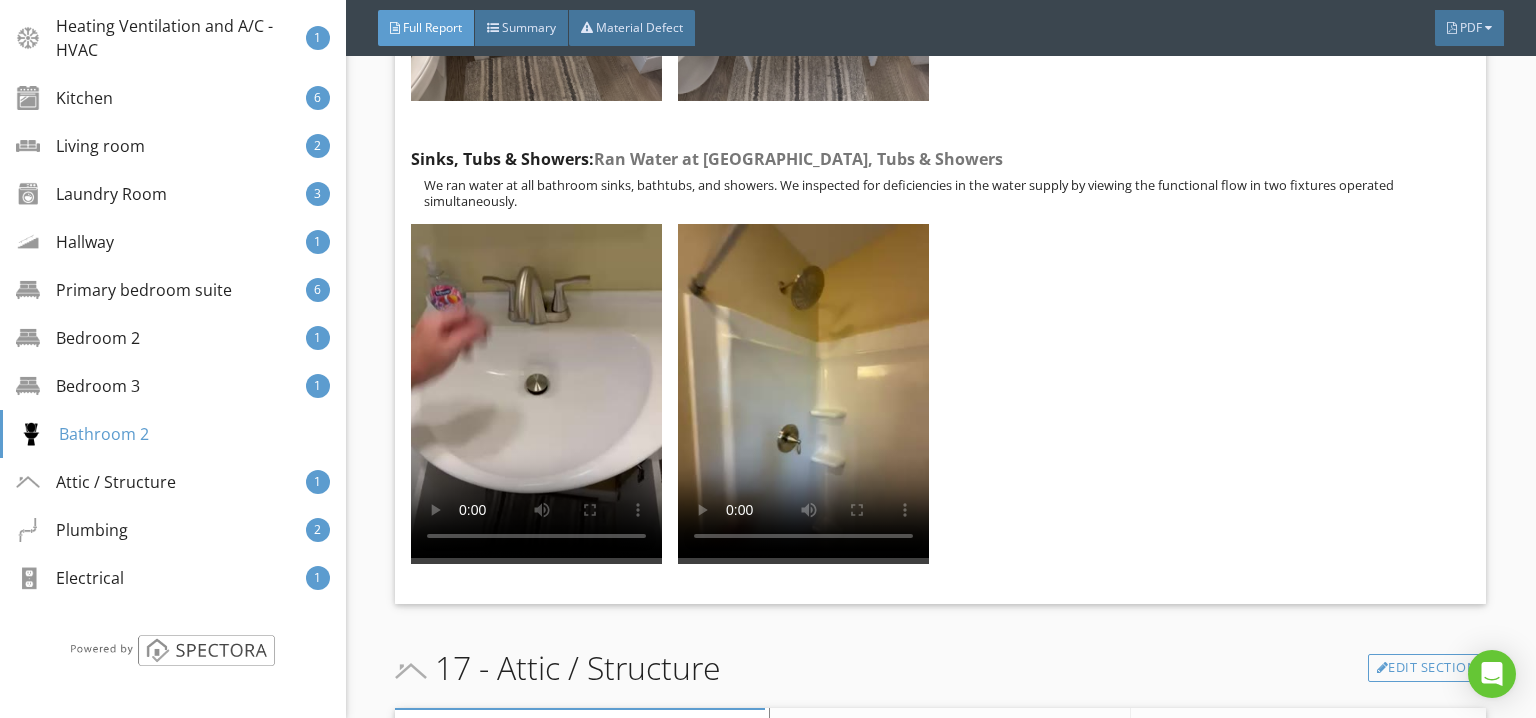 scroll, scrollTop: 93668, scrollLeft: 0, axis: vertical 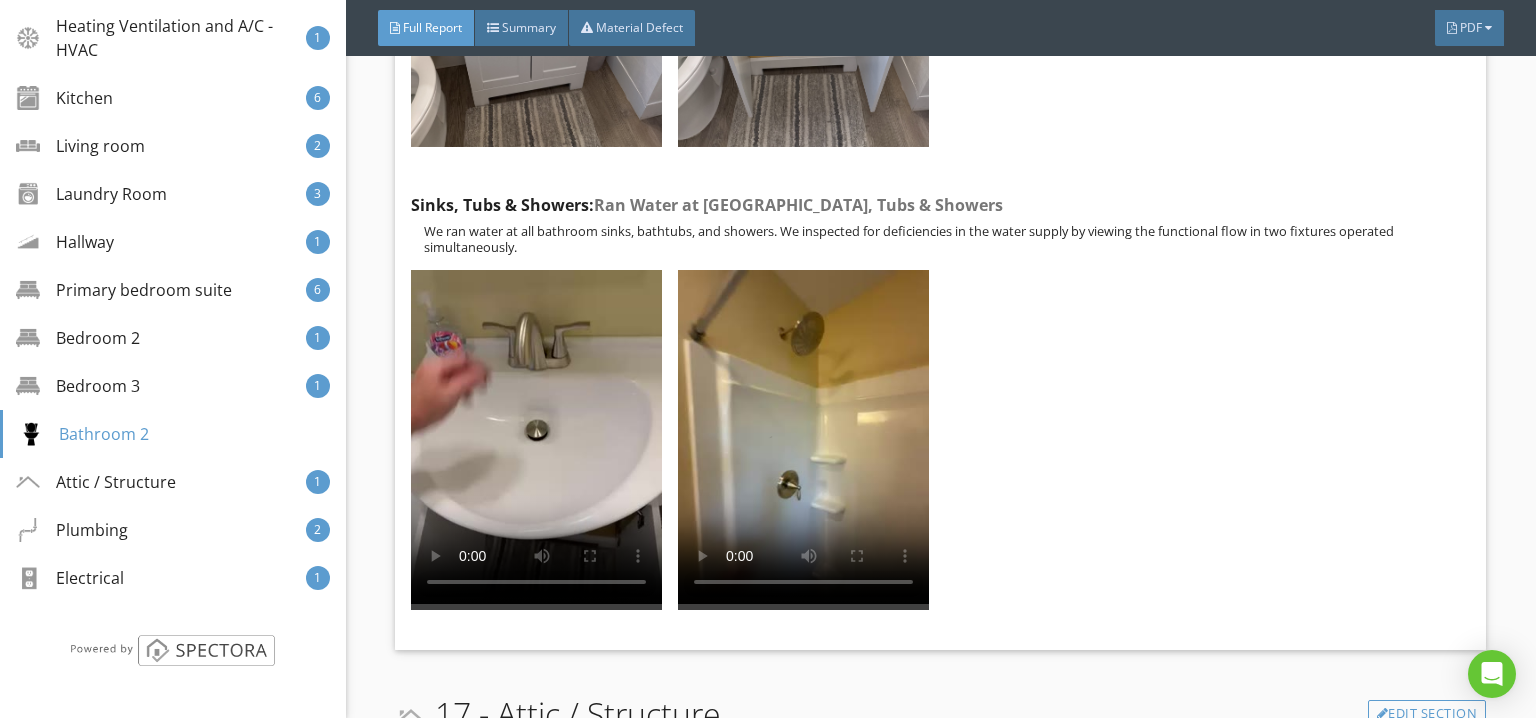 click on "Limitations" at bounding box center (951, 778) 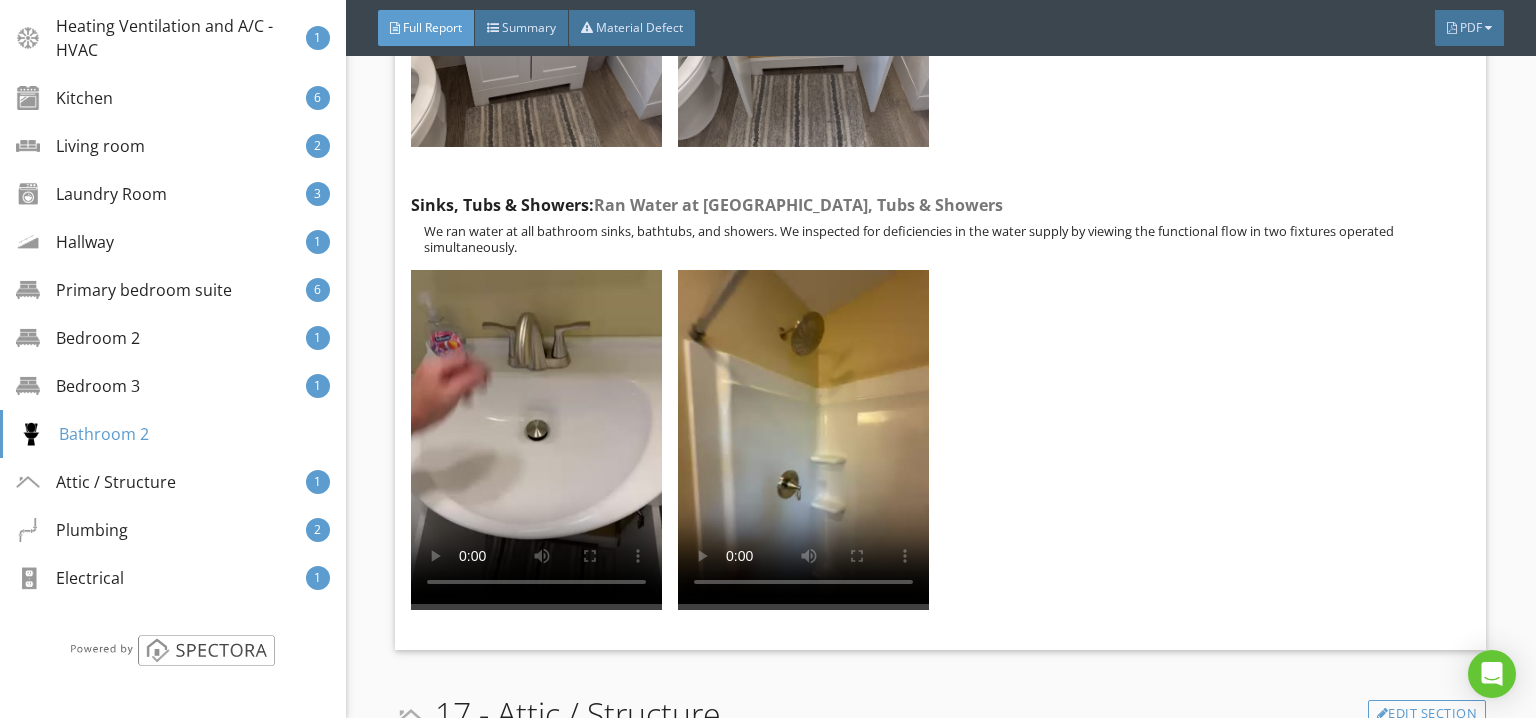 click at bounding box center (536, 1061) 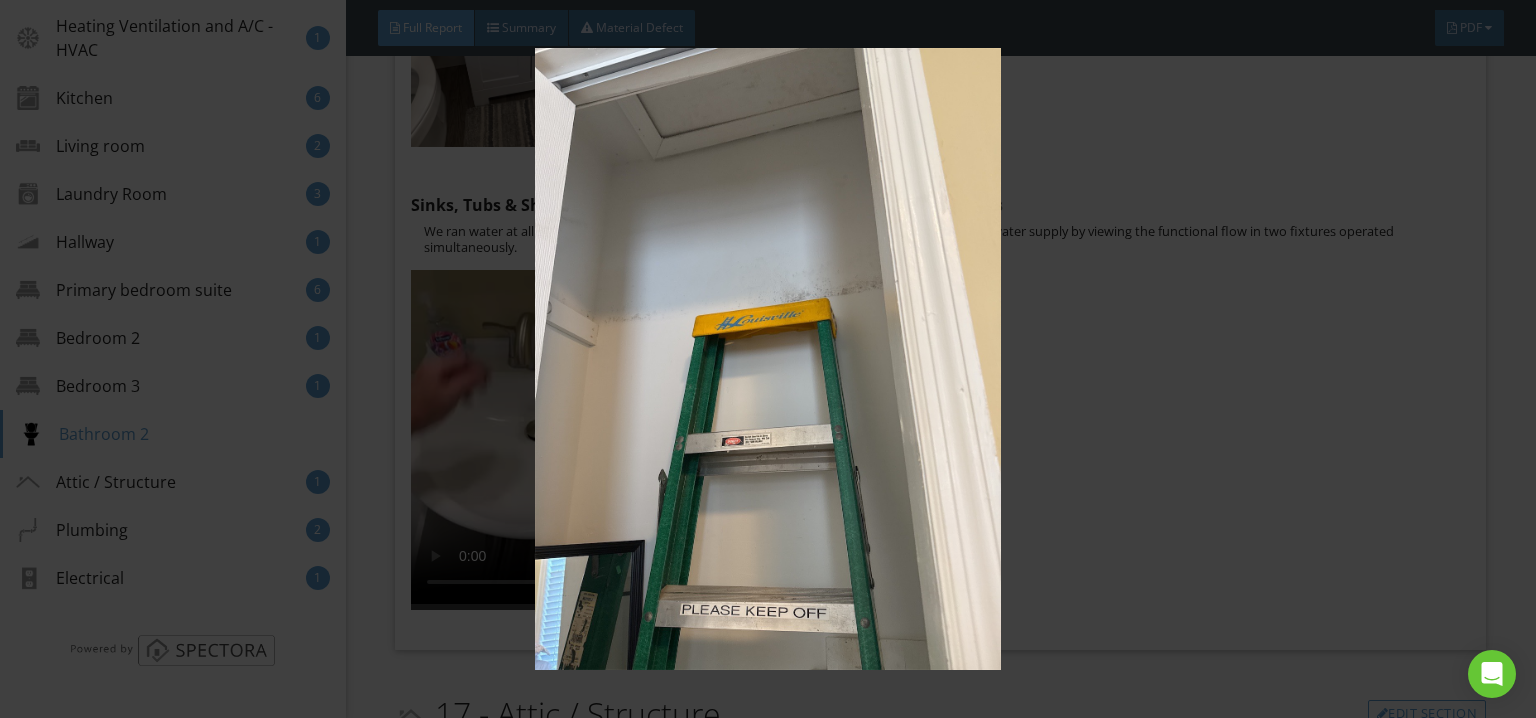 click at bounding box center (768, 358) 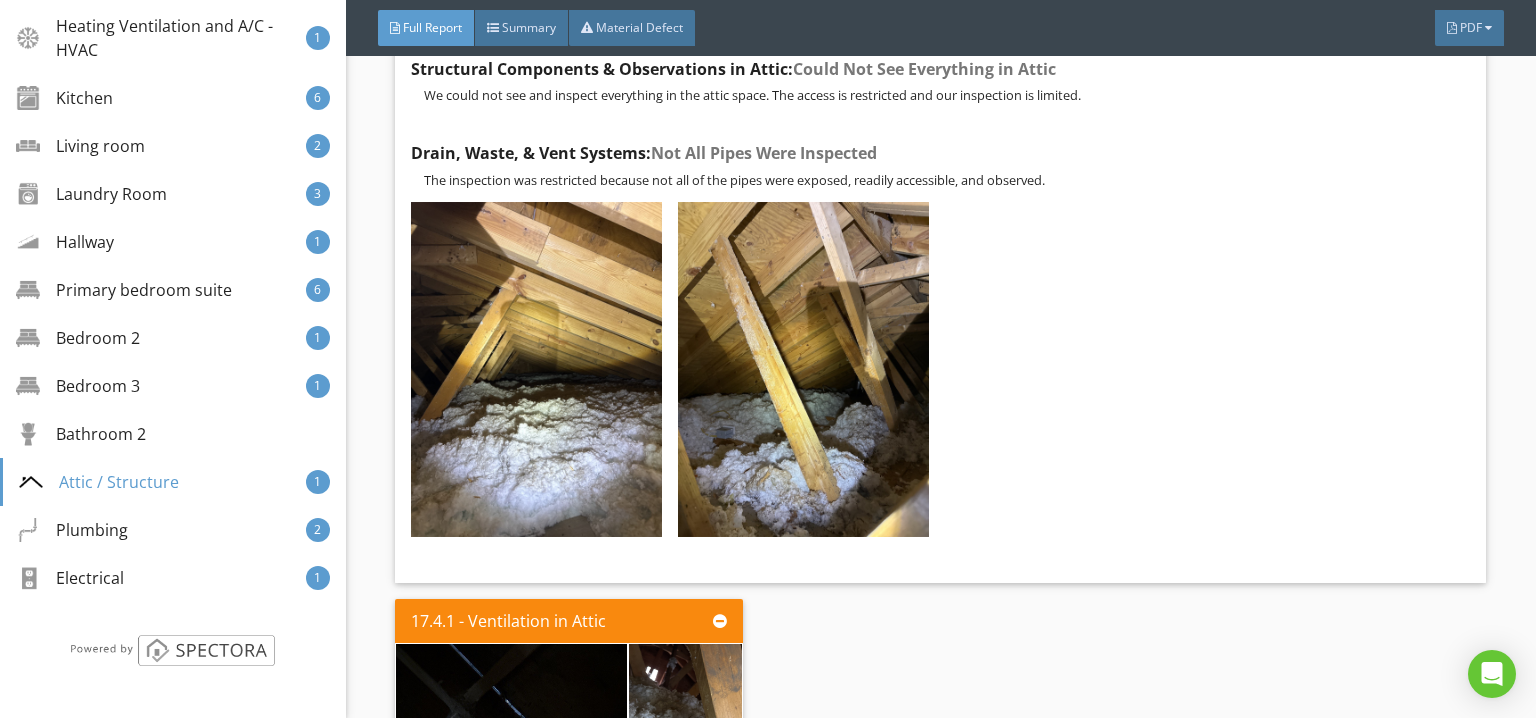 scroll, scrollTop: 94968, scrollLeft: 0, axis: vertical 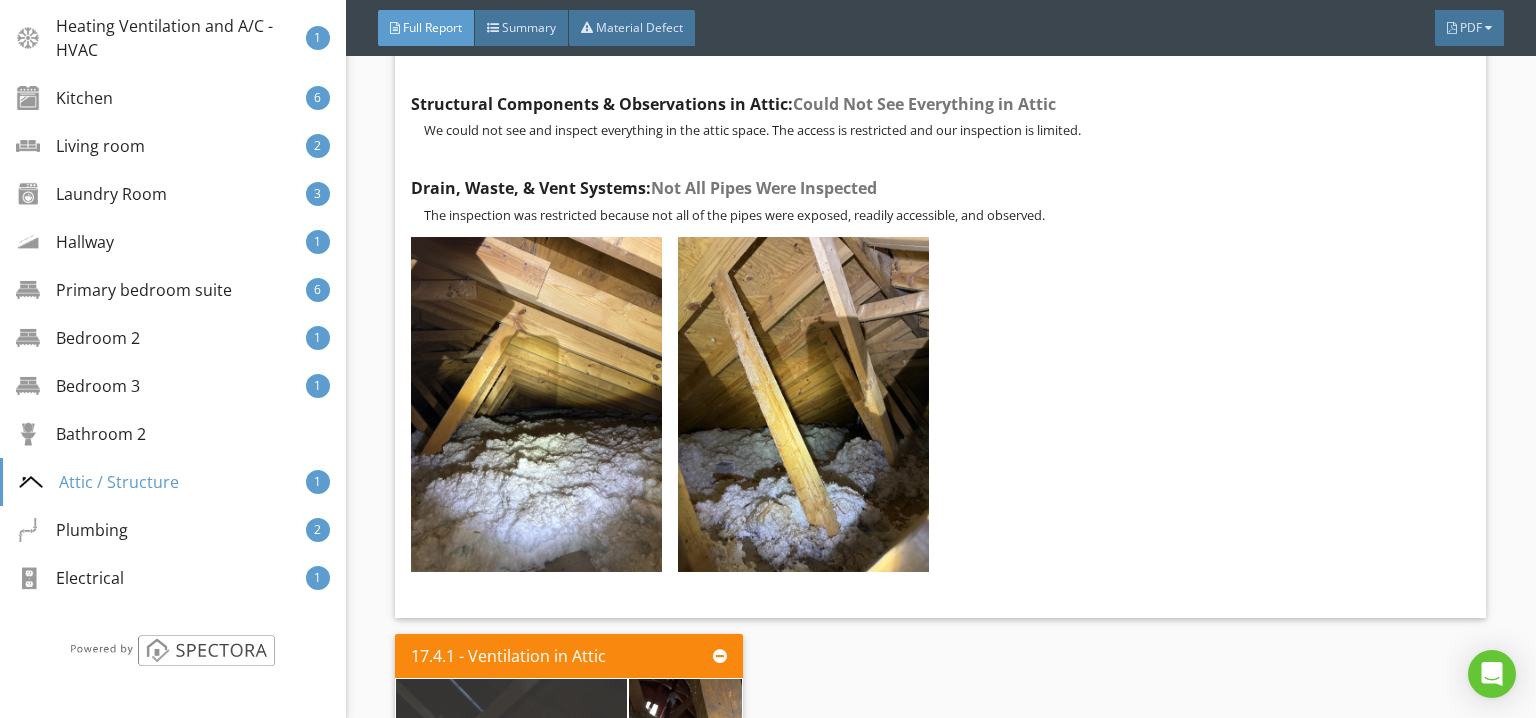 click at bounding box center [511, 765] 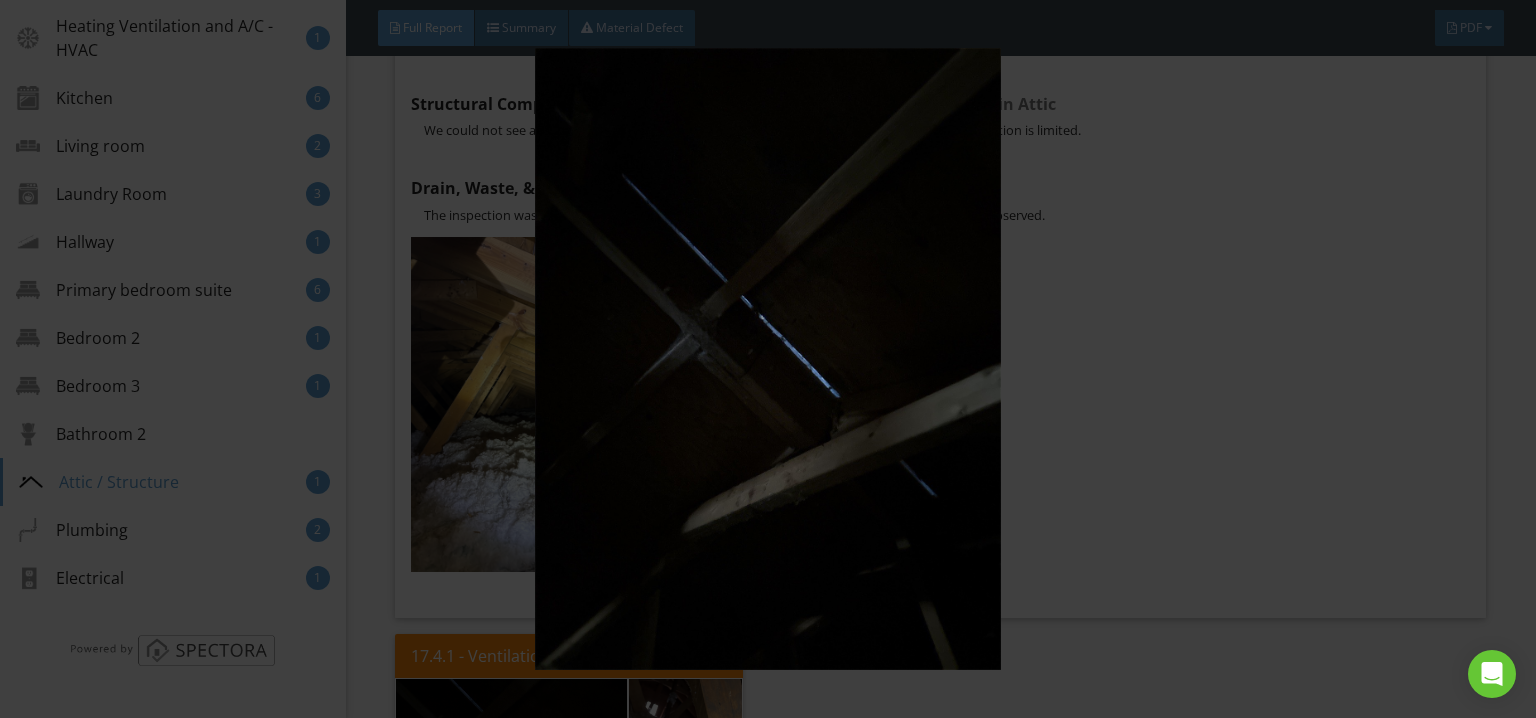 click at bounding box center (768, 358) 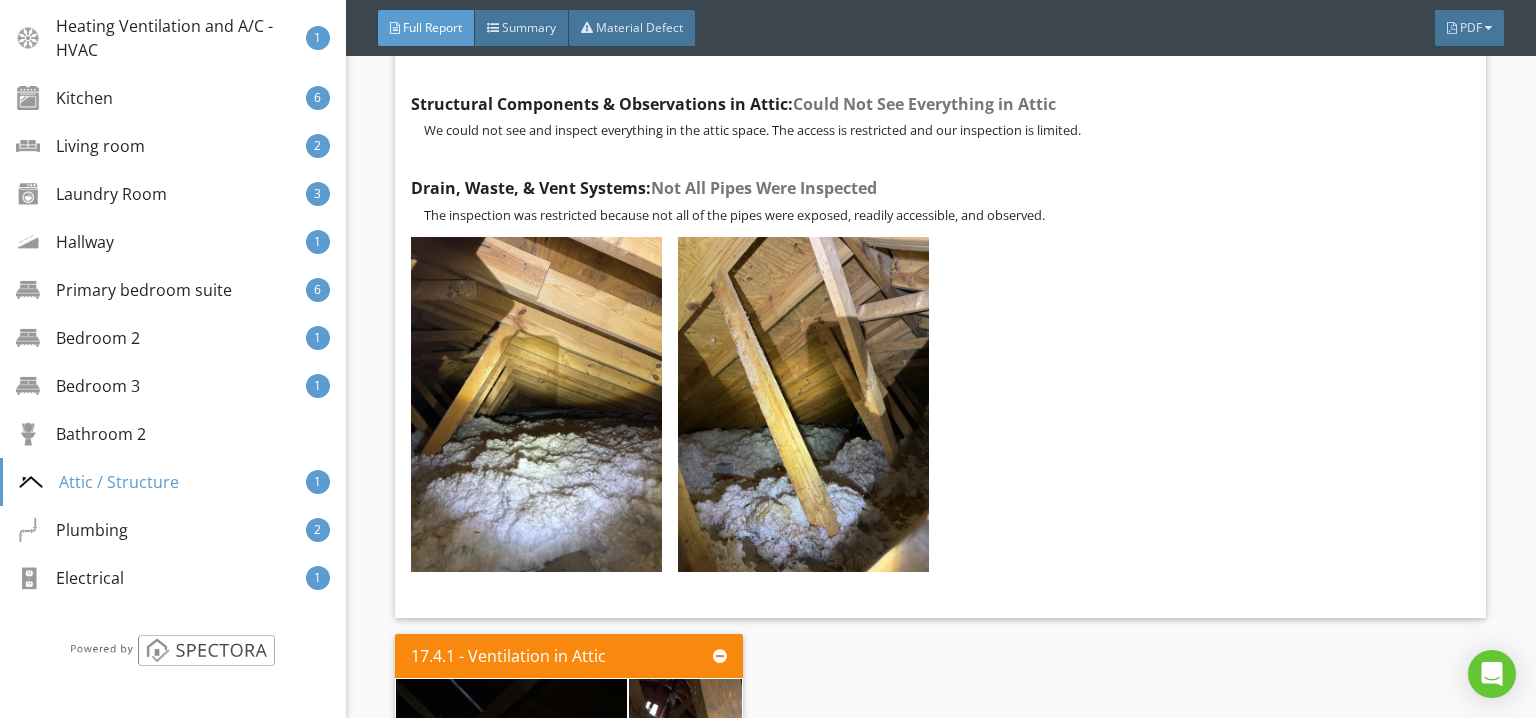 click at bounding box center (685, 809) 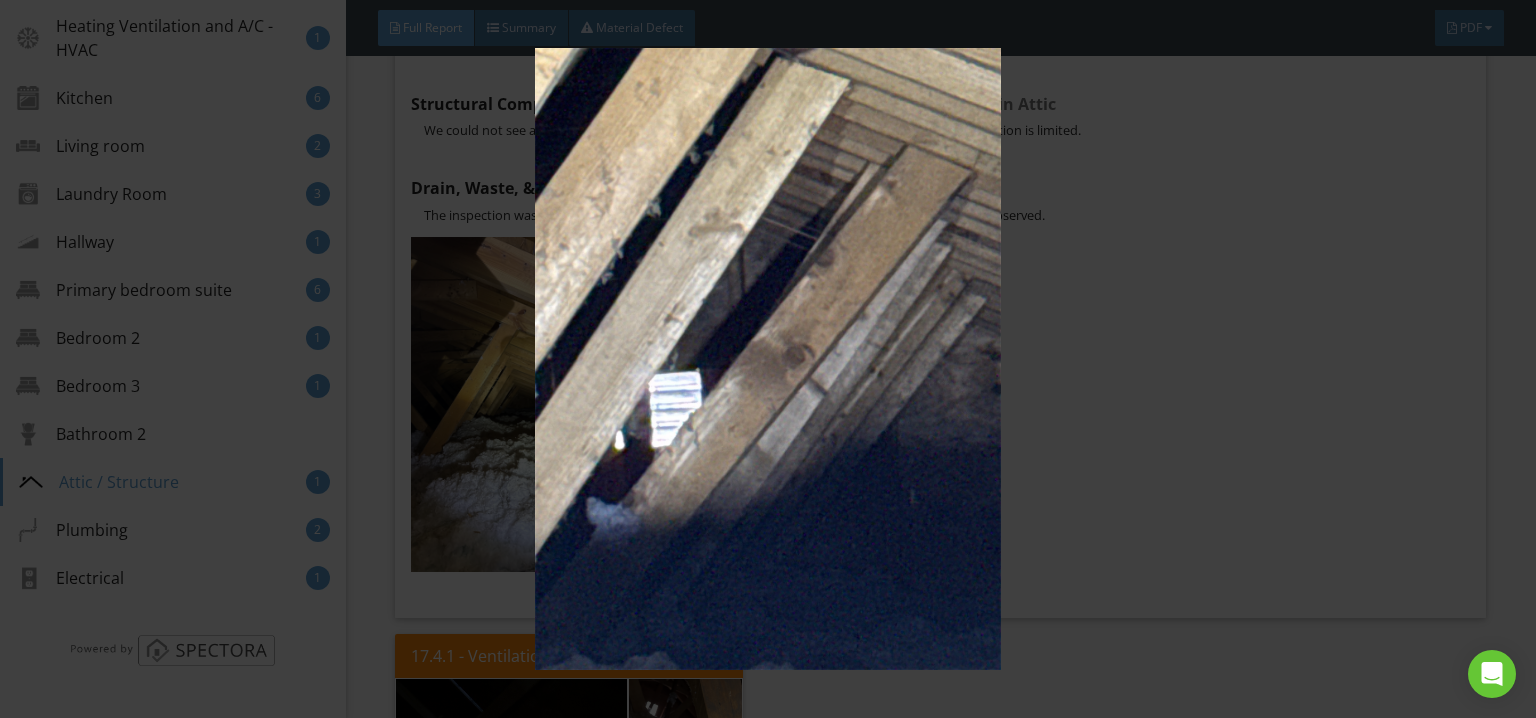 click at bounding box center [768, 358] 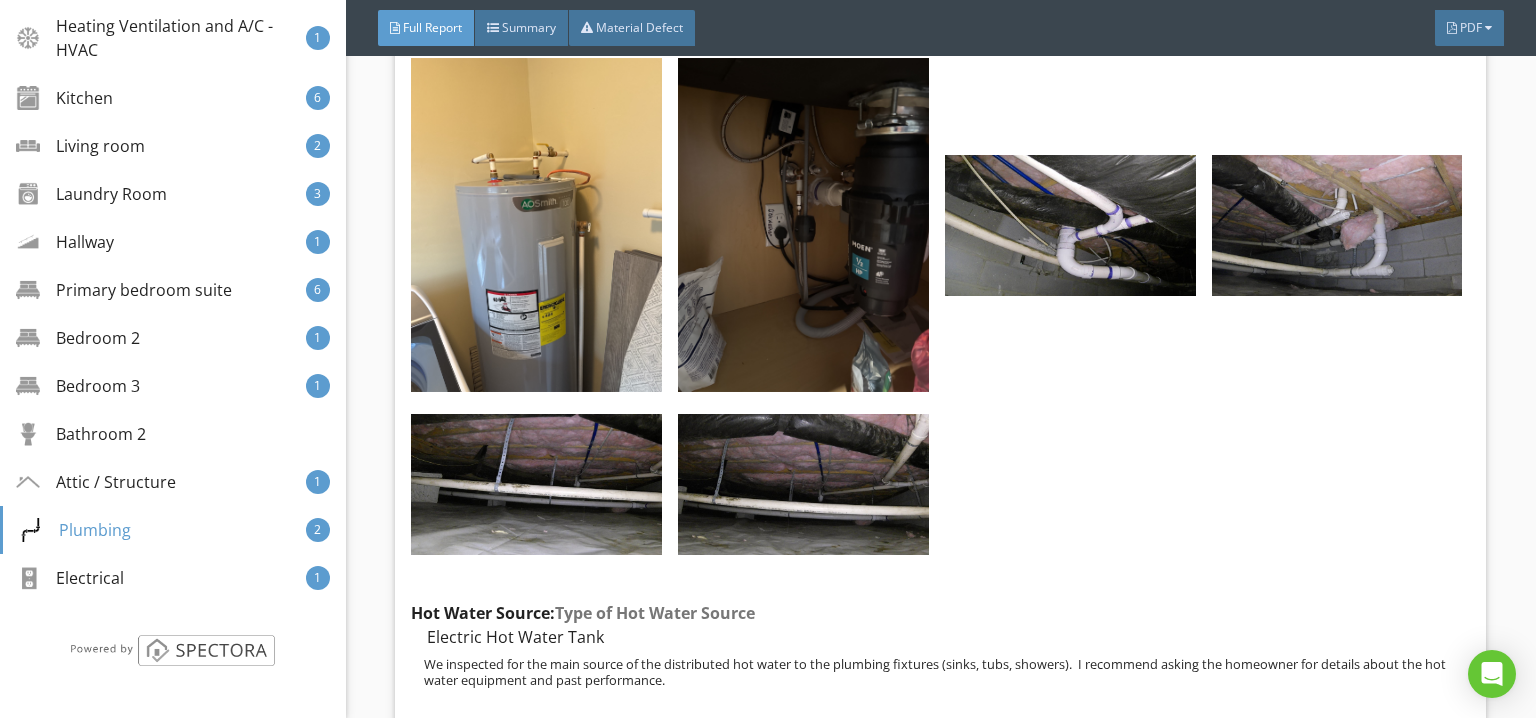 scroll, scrollTop: 97768, scrollLeft: 0, axis: vertical 